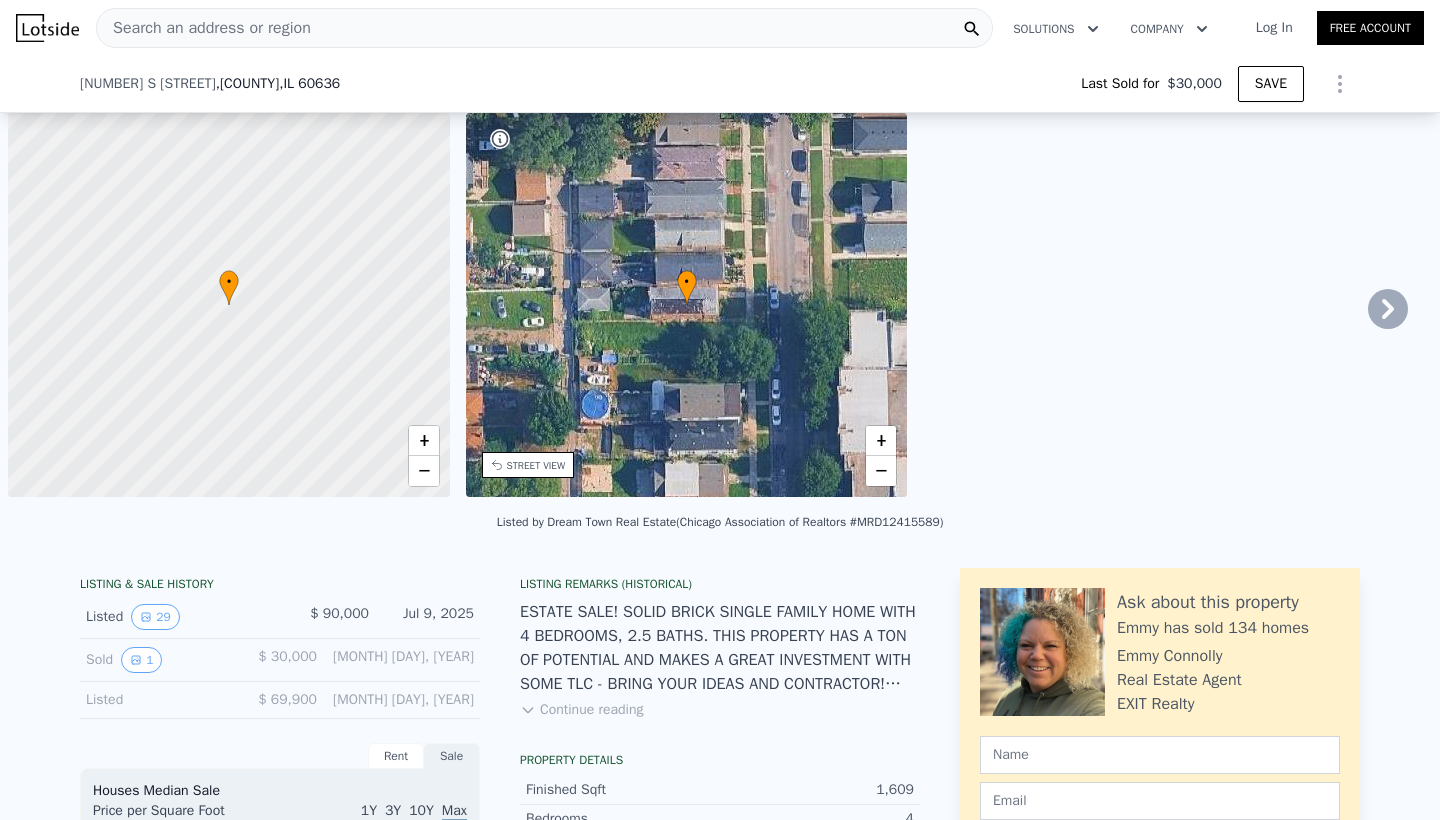 scroll, scrollTop: 0, scrollLeft: 0, axis: both 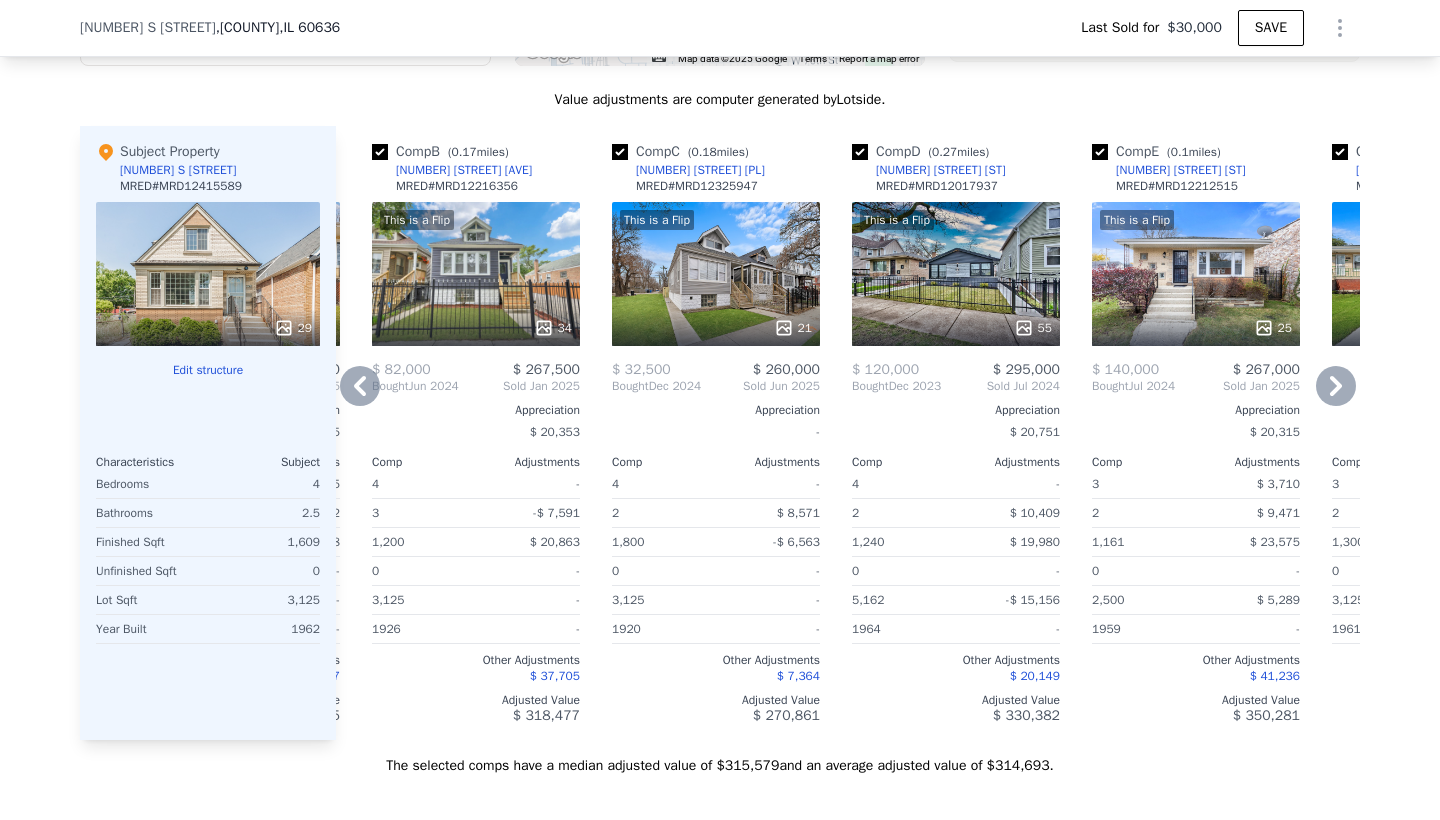 click at bounding box center [860, 152] 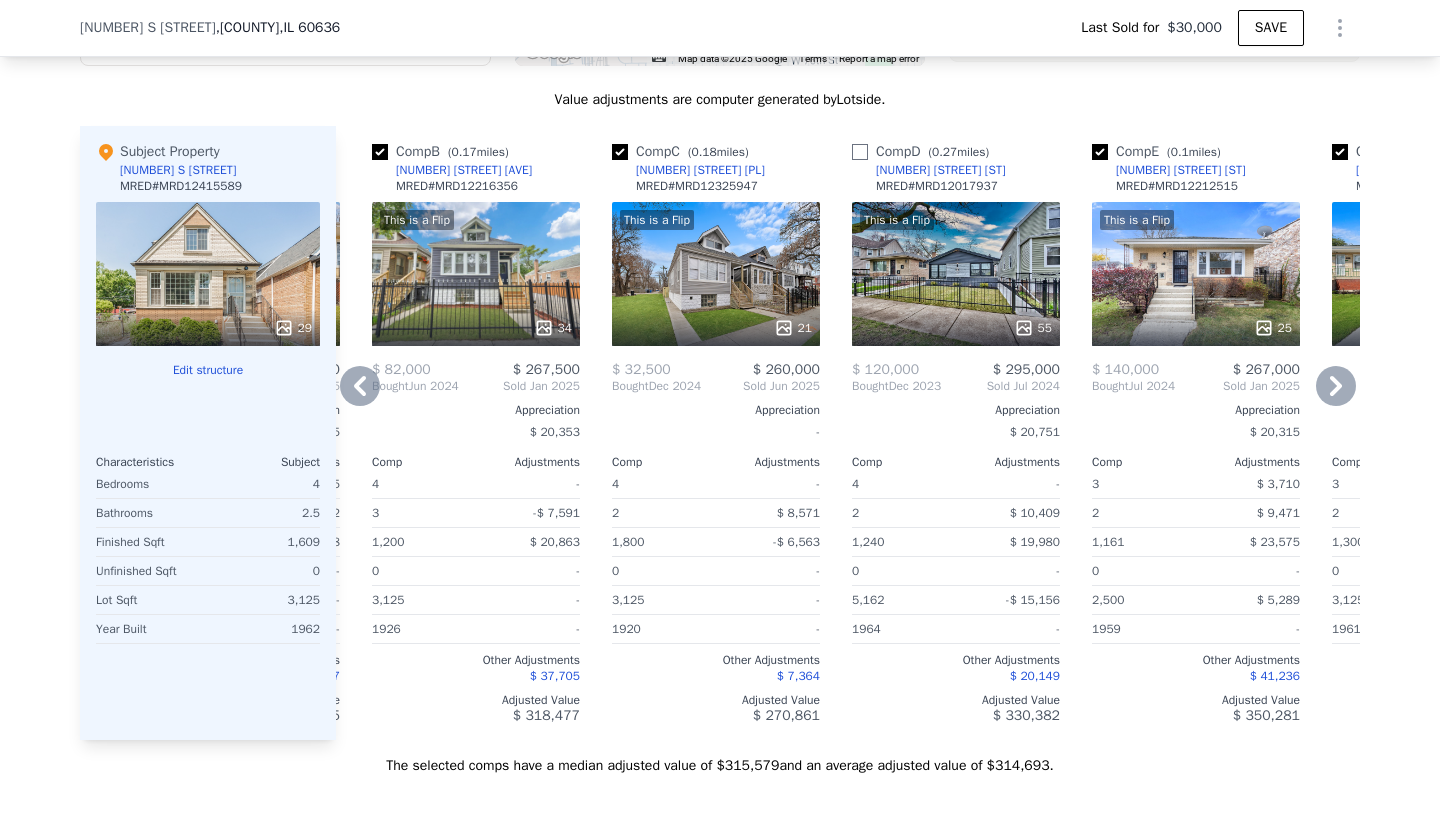 checkbox on "false" 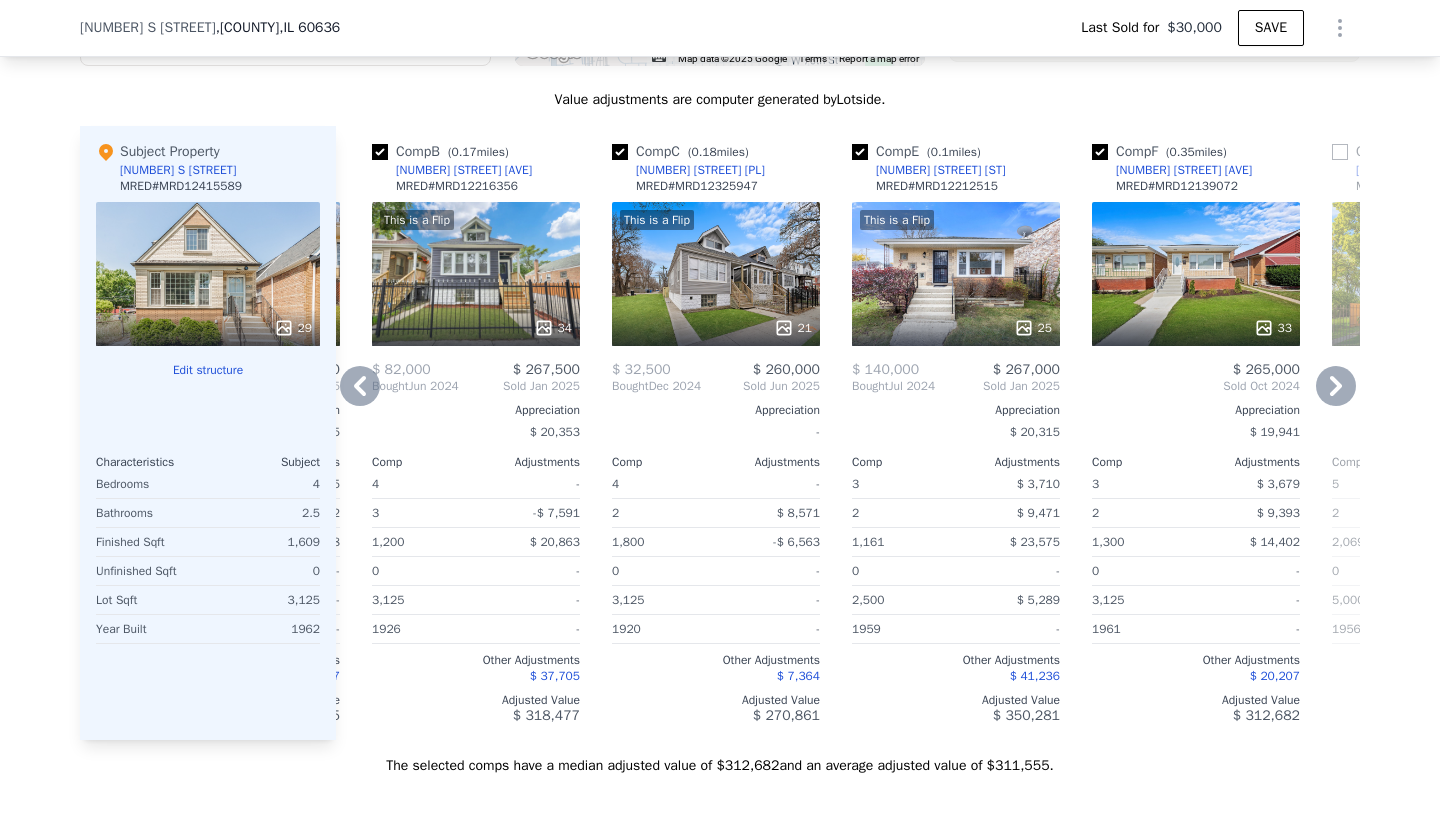 click at bounding box center (1100, 152) 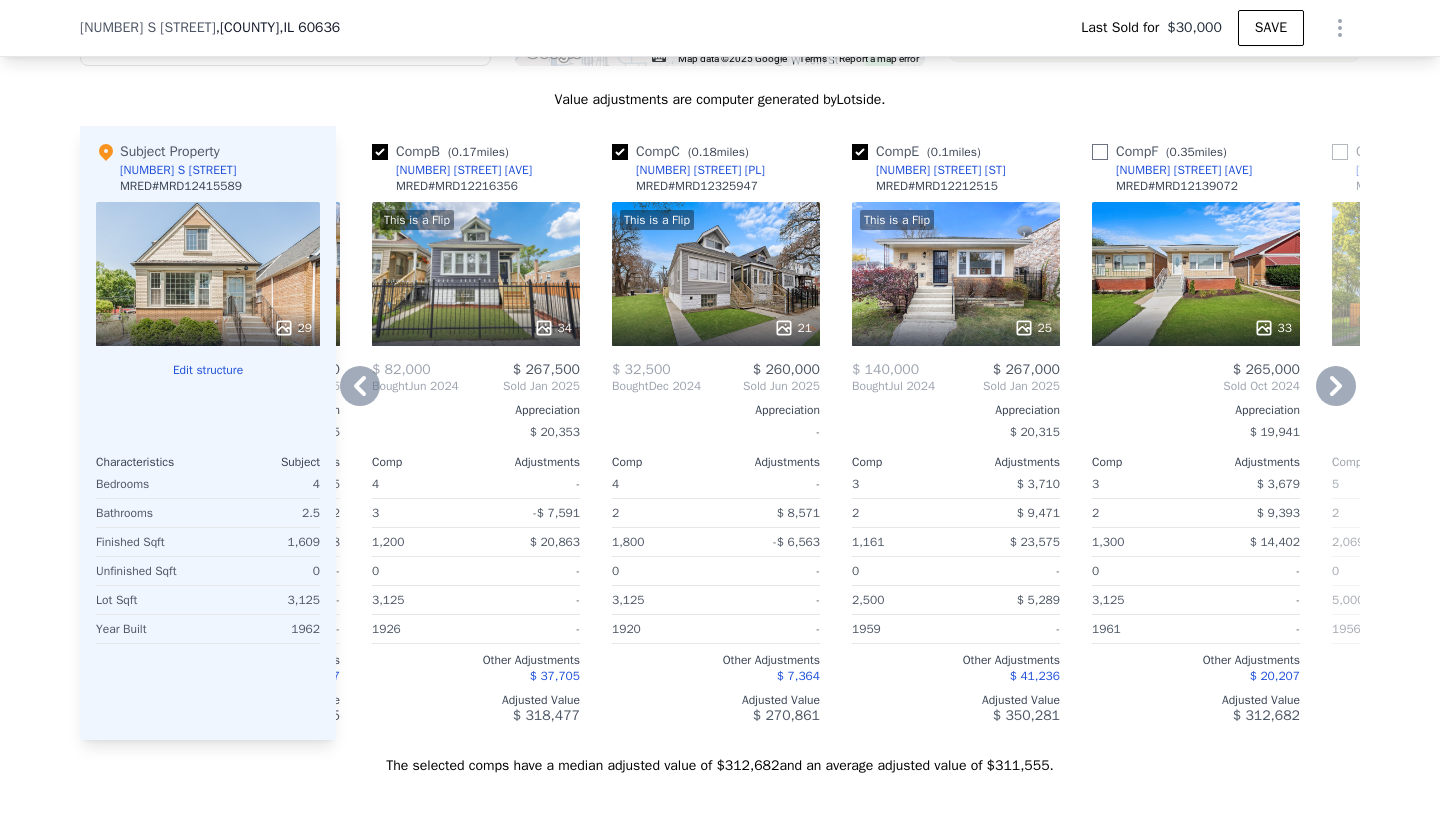 checkbox on "false" 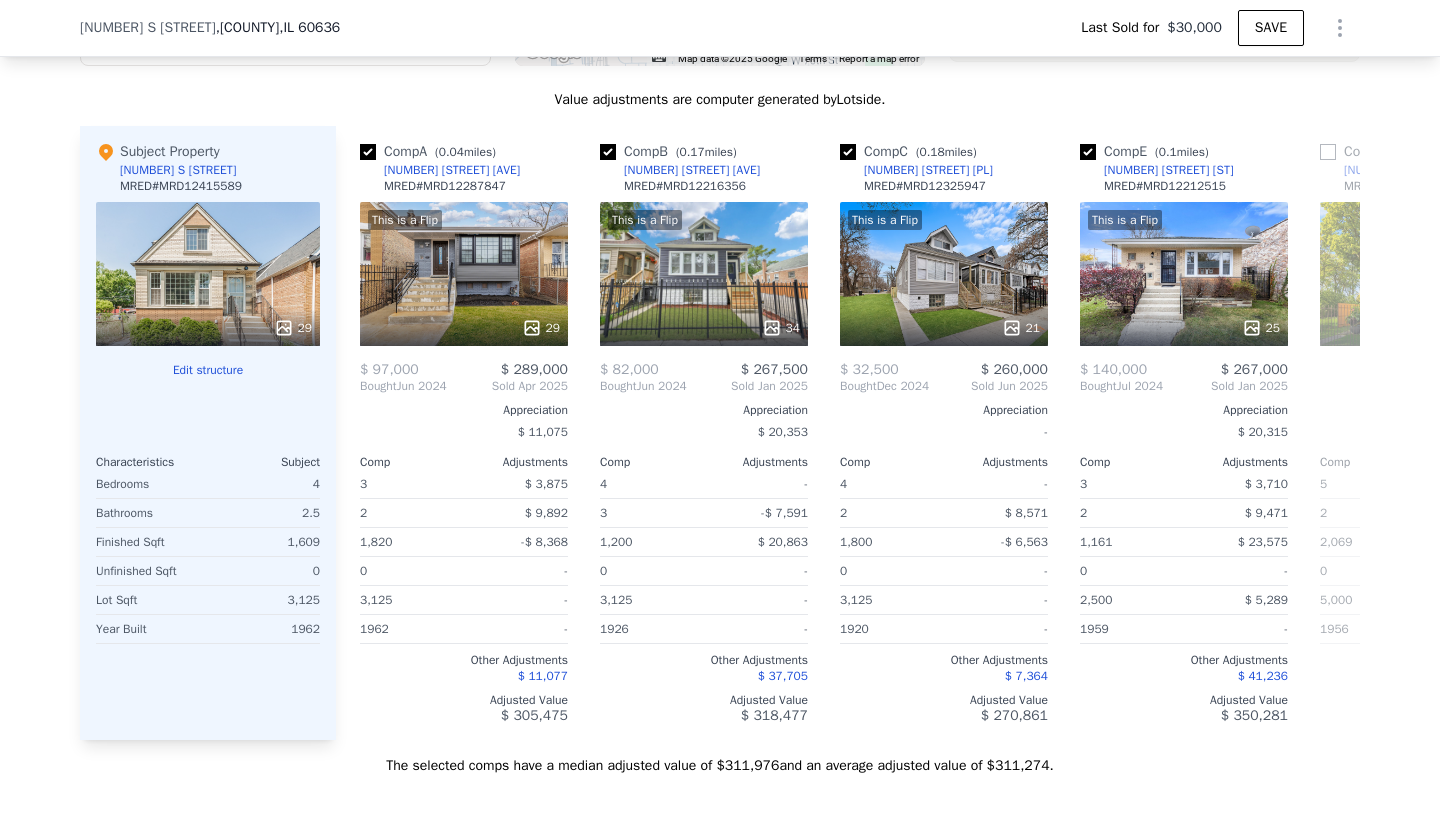 scroll, scrollTop: 0, scrollLeft: 0, axis: both 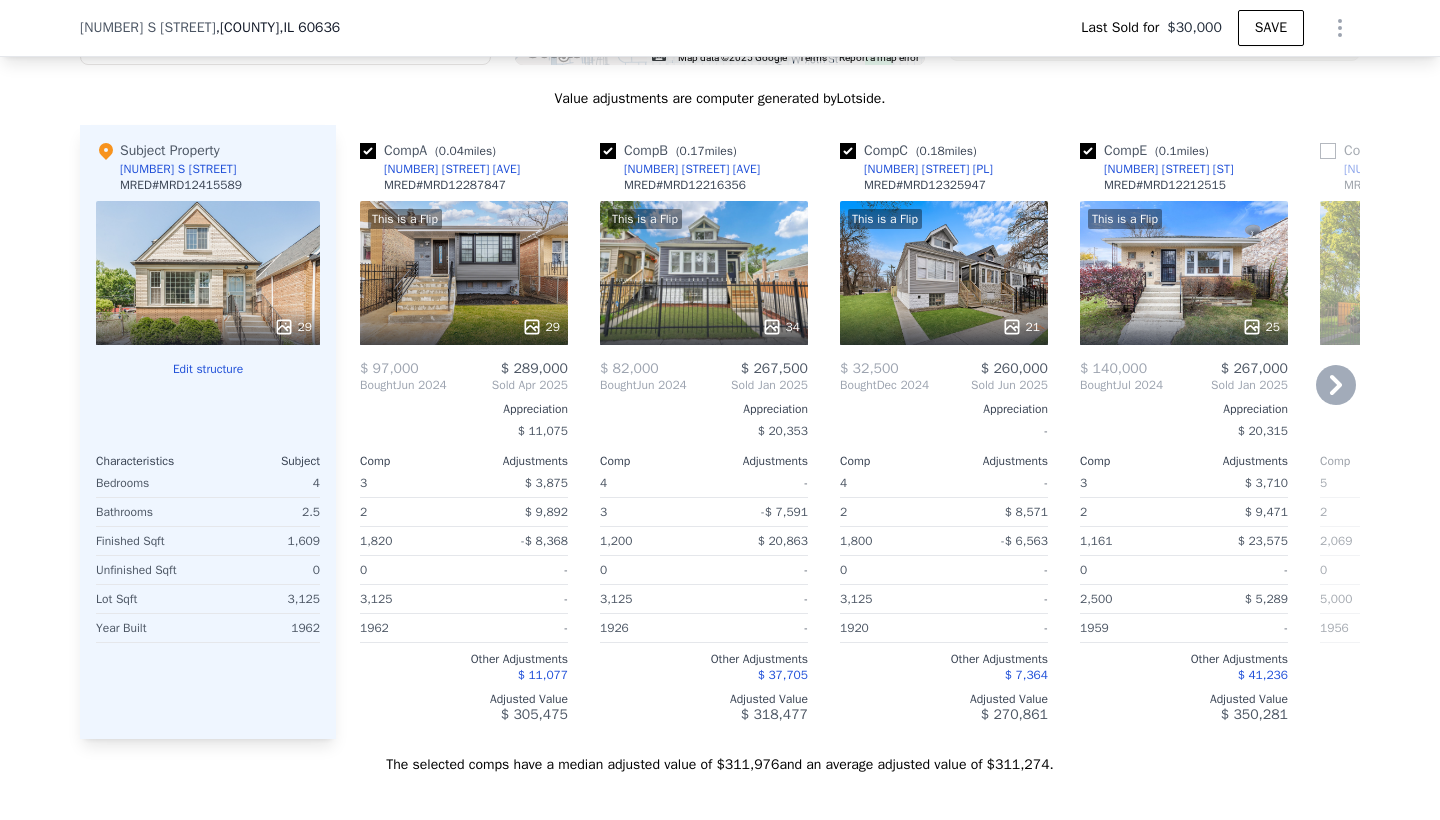 click at bounding box center (368, 151) 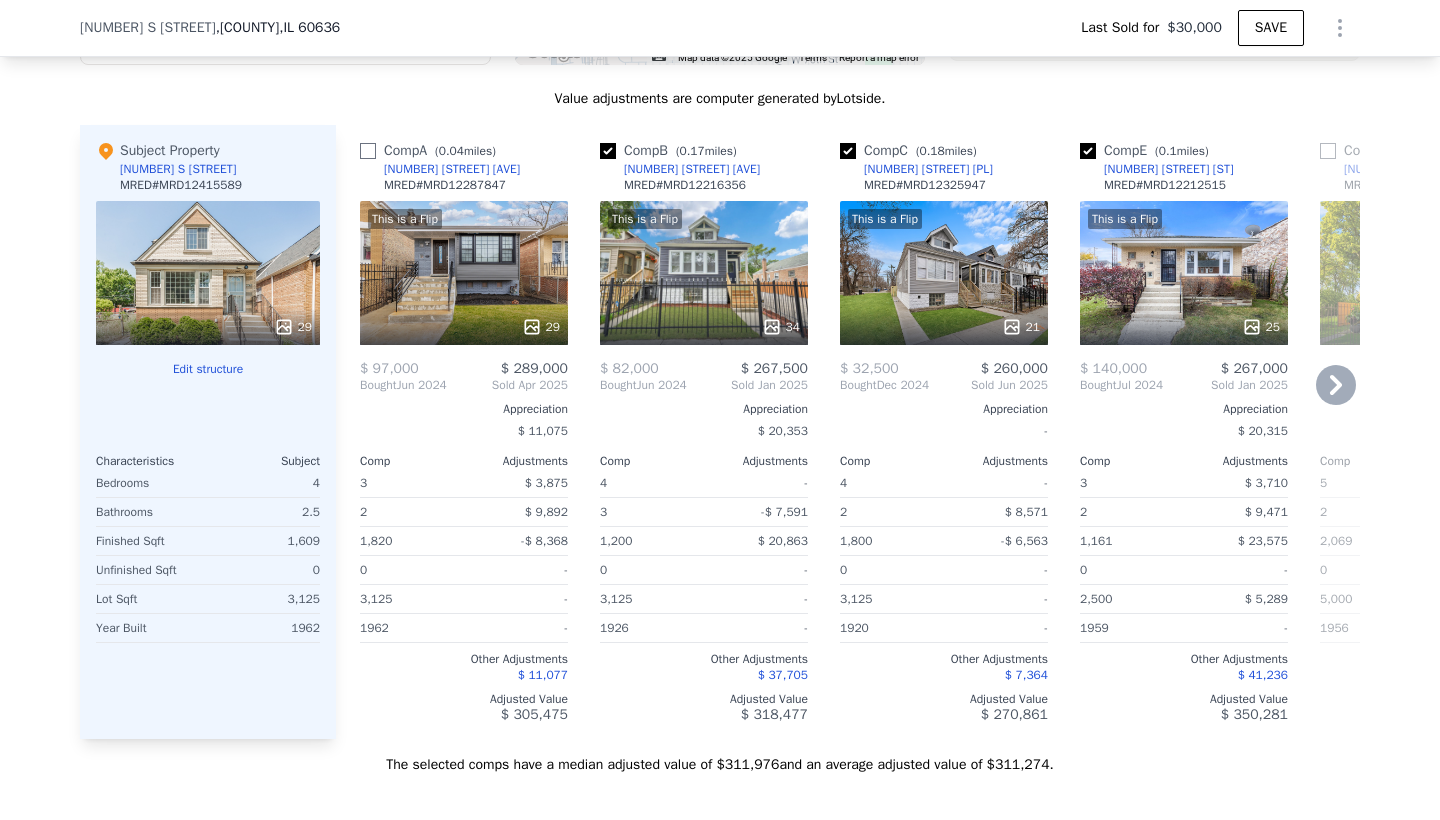 checkbox on "false" 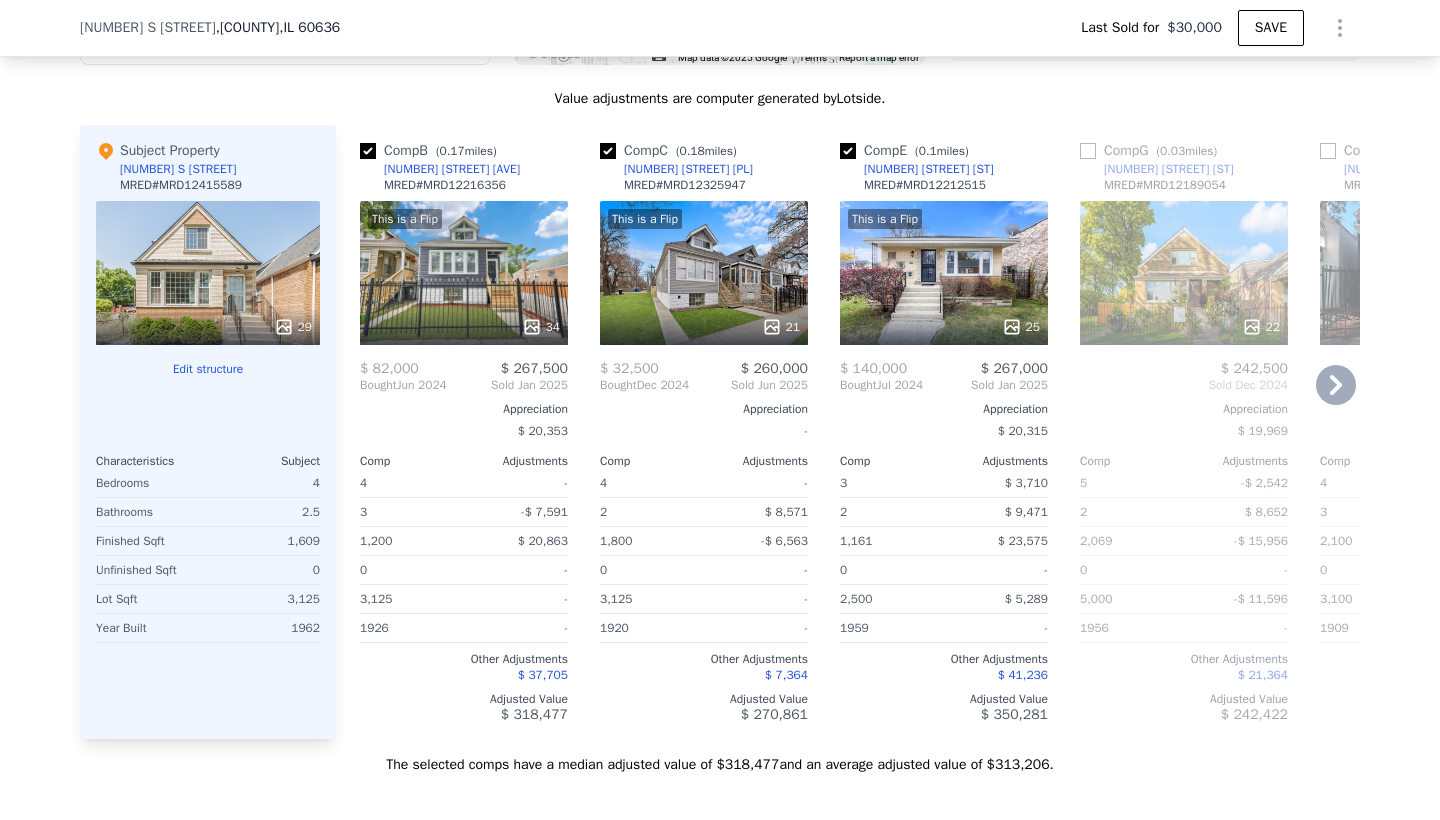 click at bounding box center (608, 151) 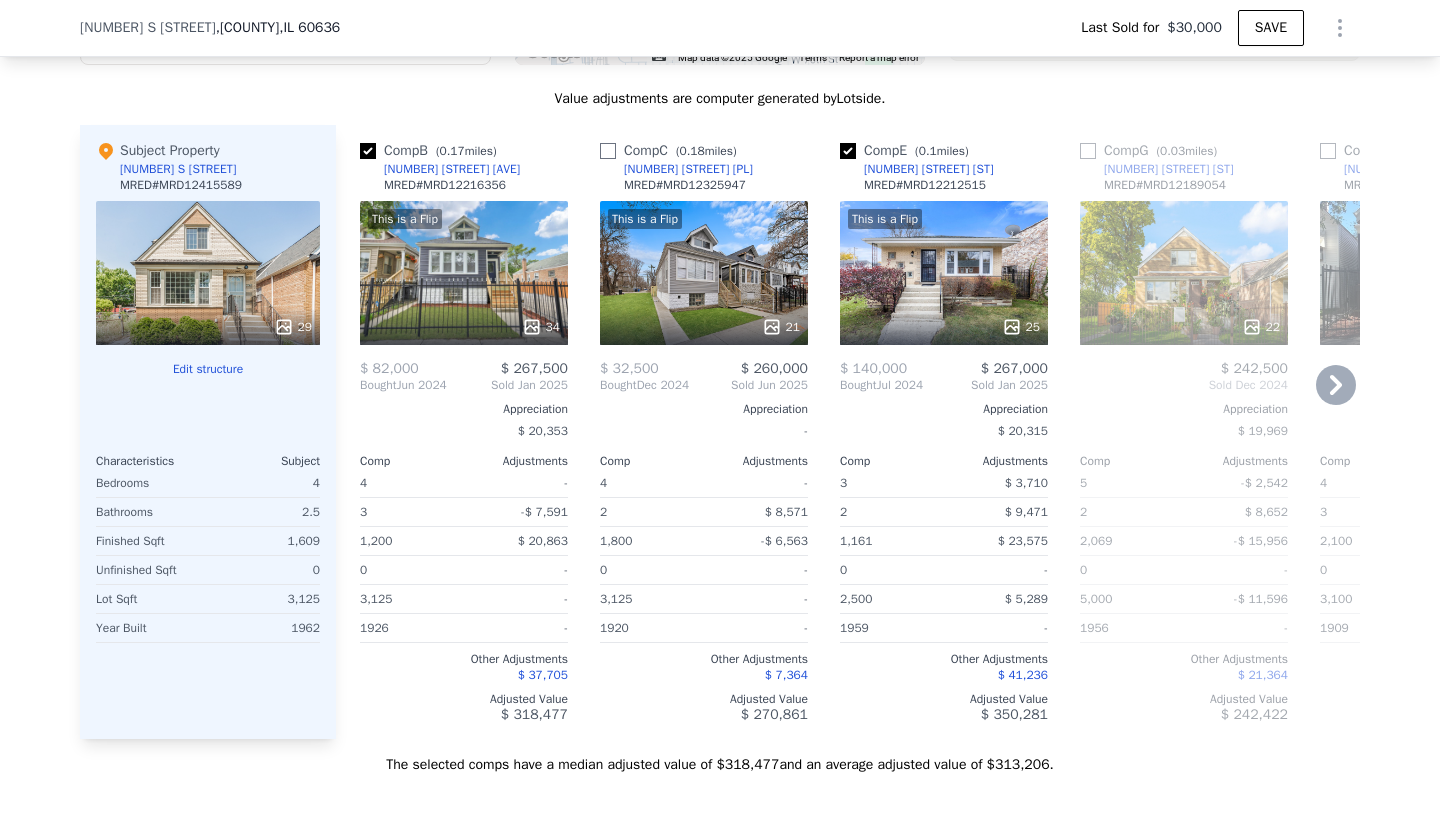 checkbox on "false" 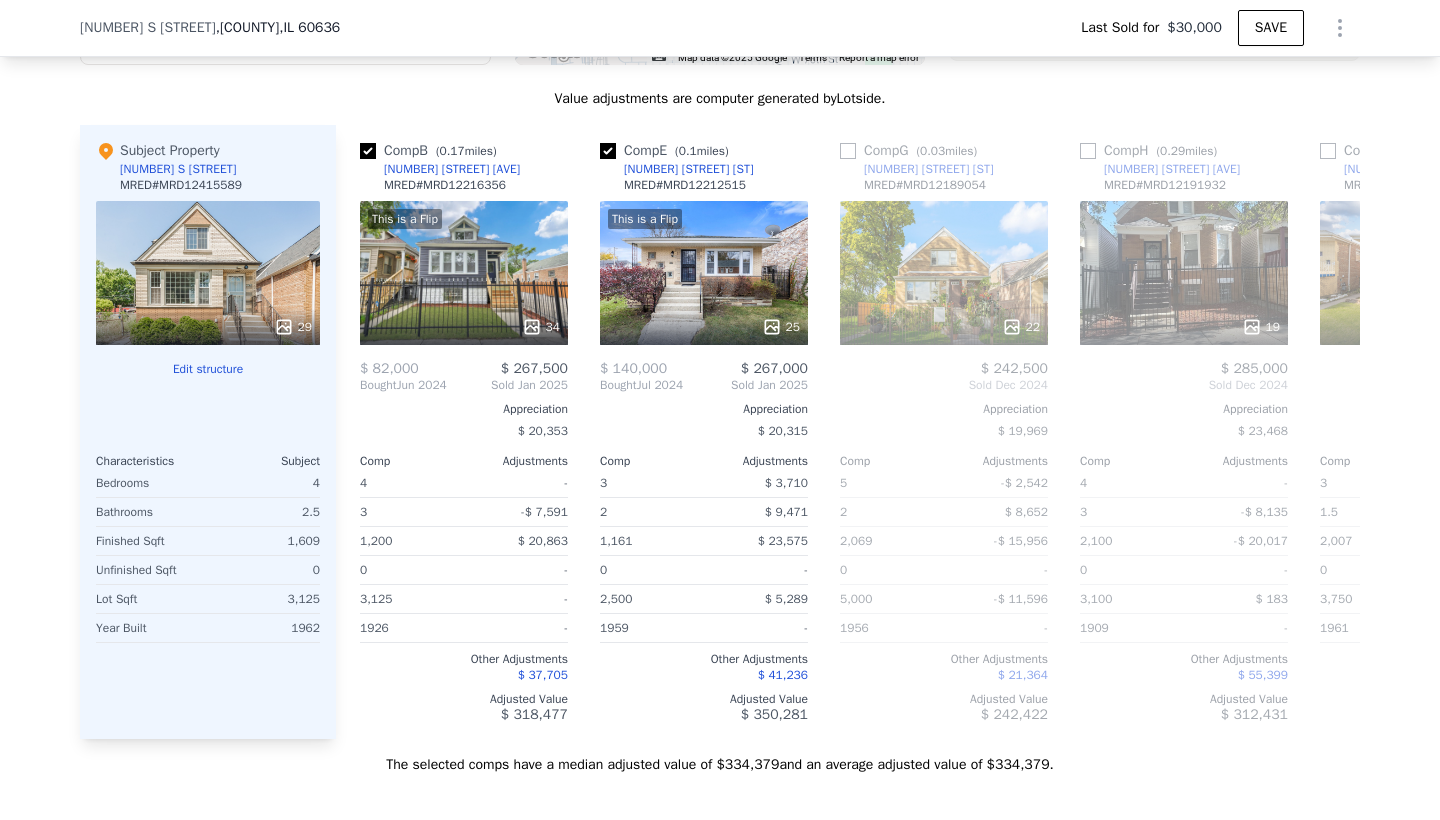 scroll, scrollTop: 0, scrollLeft: 0, axis: both 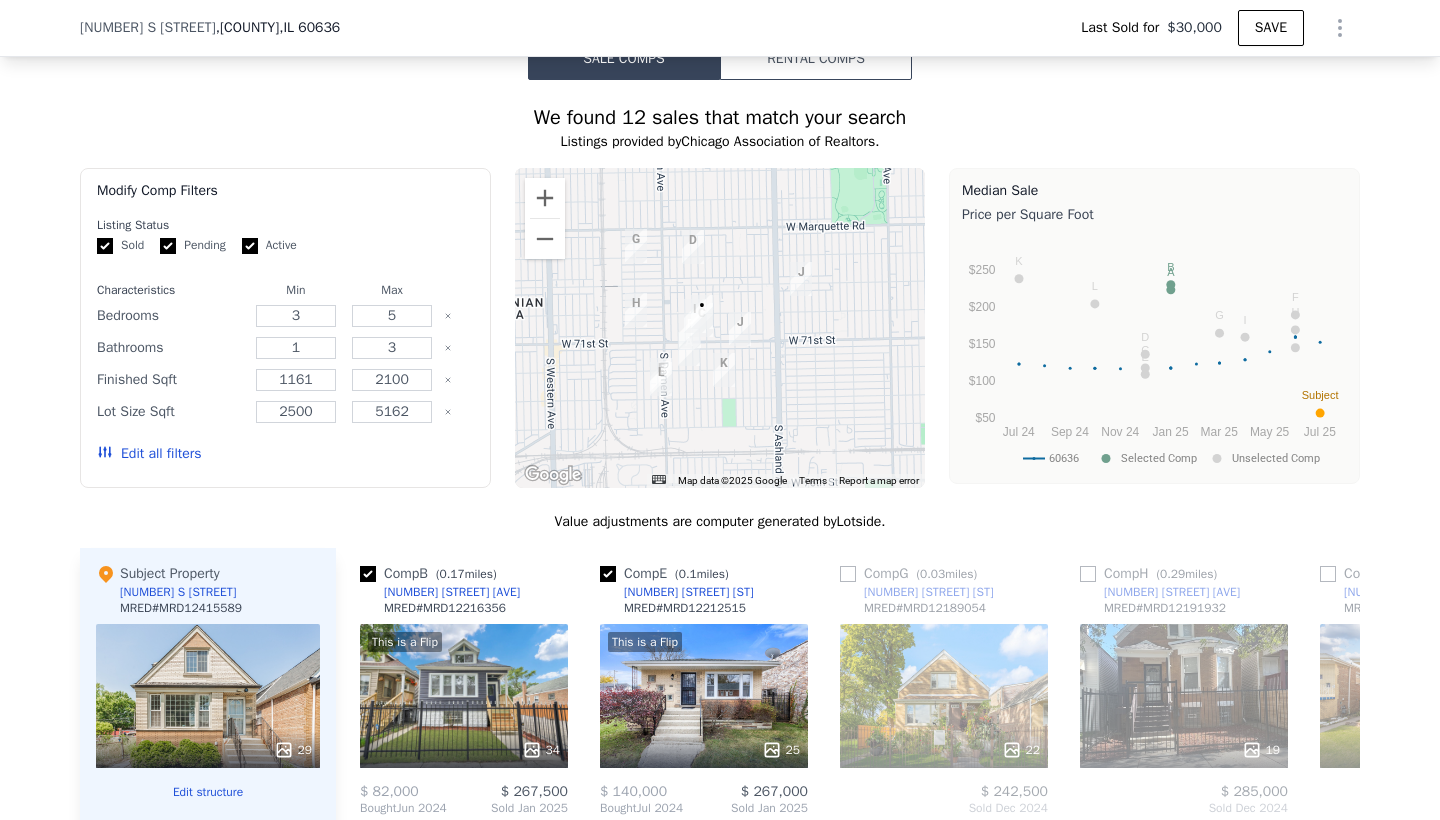 click on "Active" at bounding box center [250, 246] 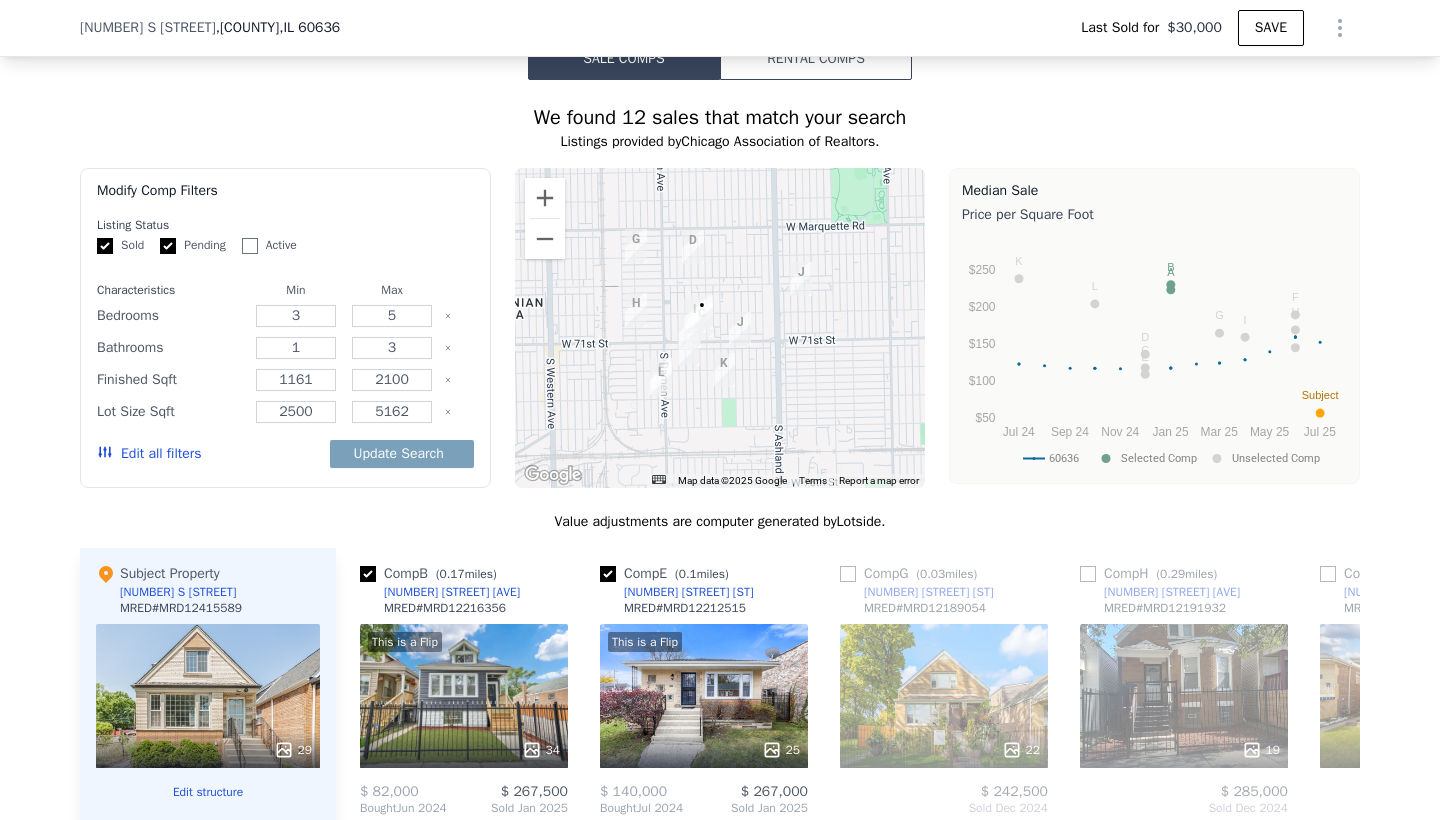 click on "Pending" at bounding box center (168, 246) 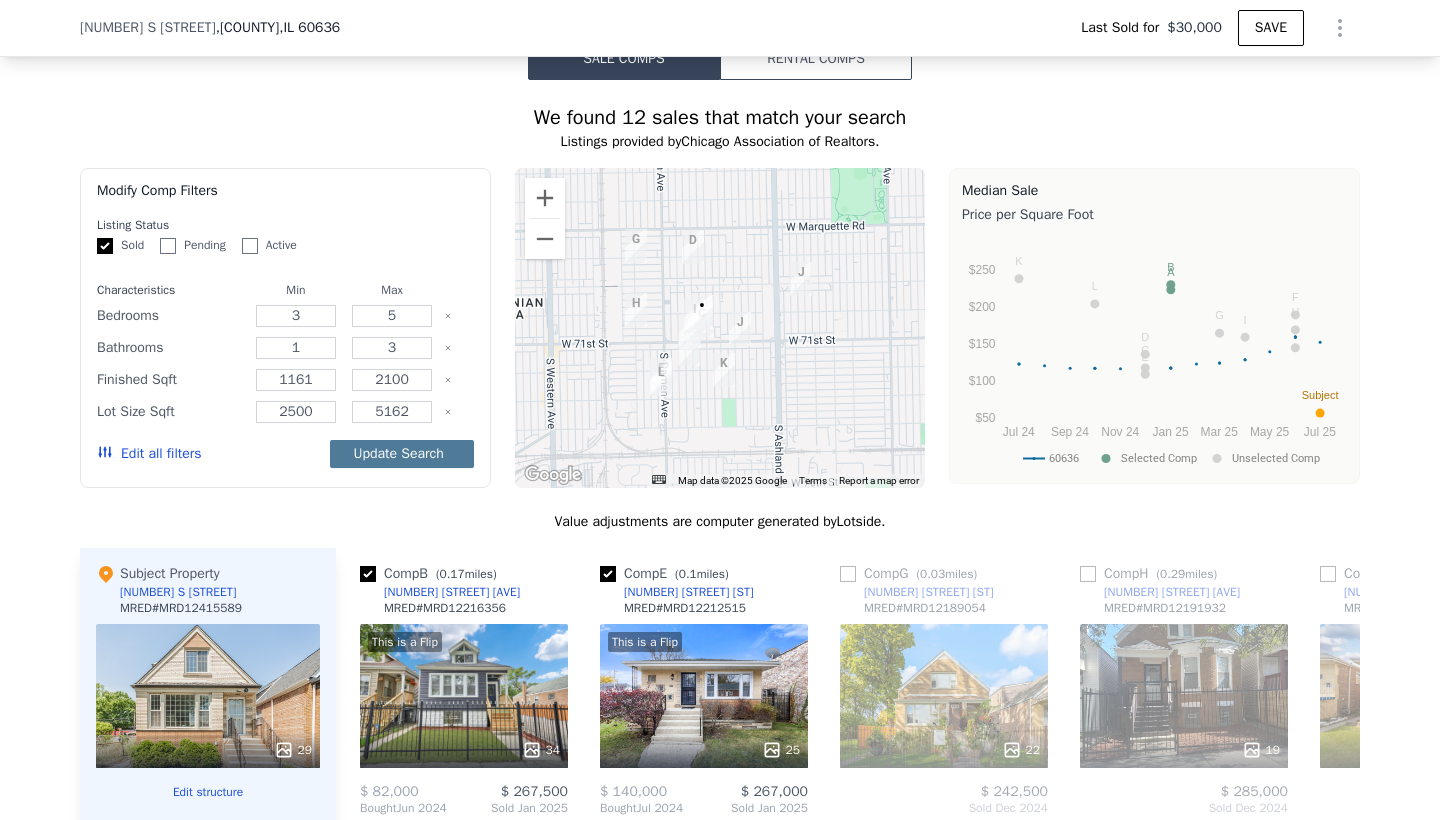 click on "Update Search" at bounding box center (402, 454) 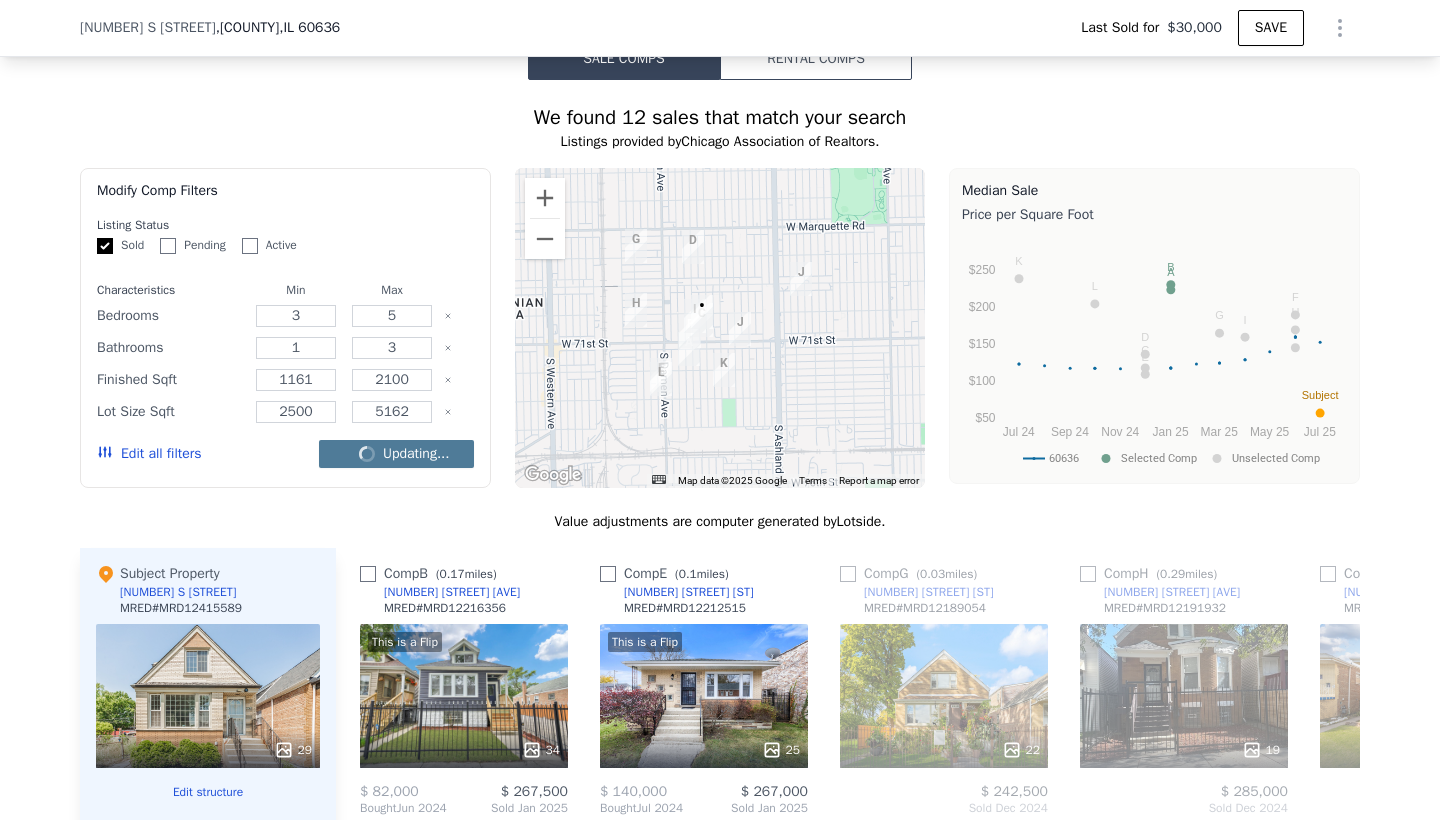 checkbox on "false" 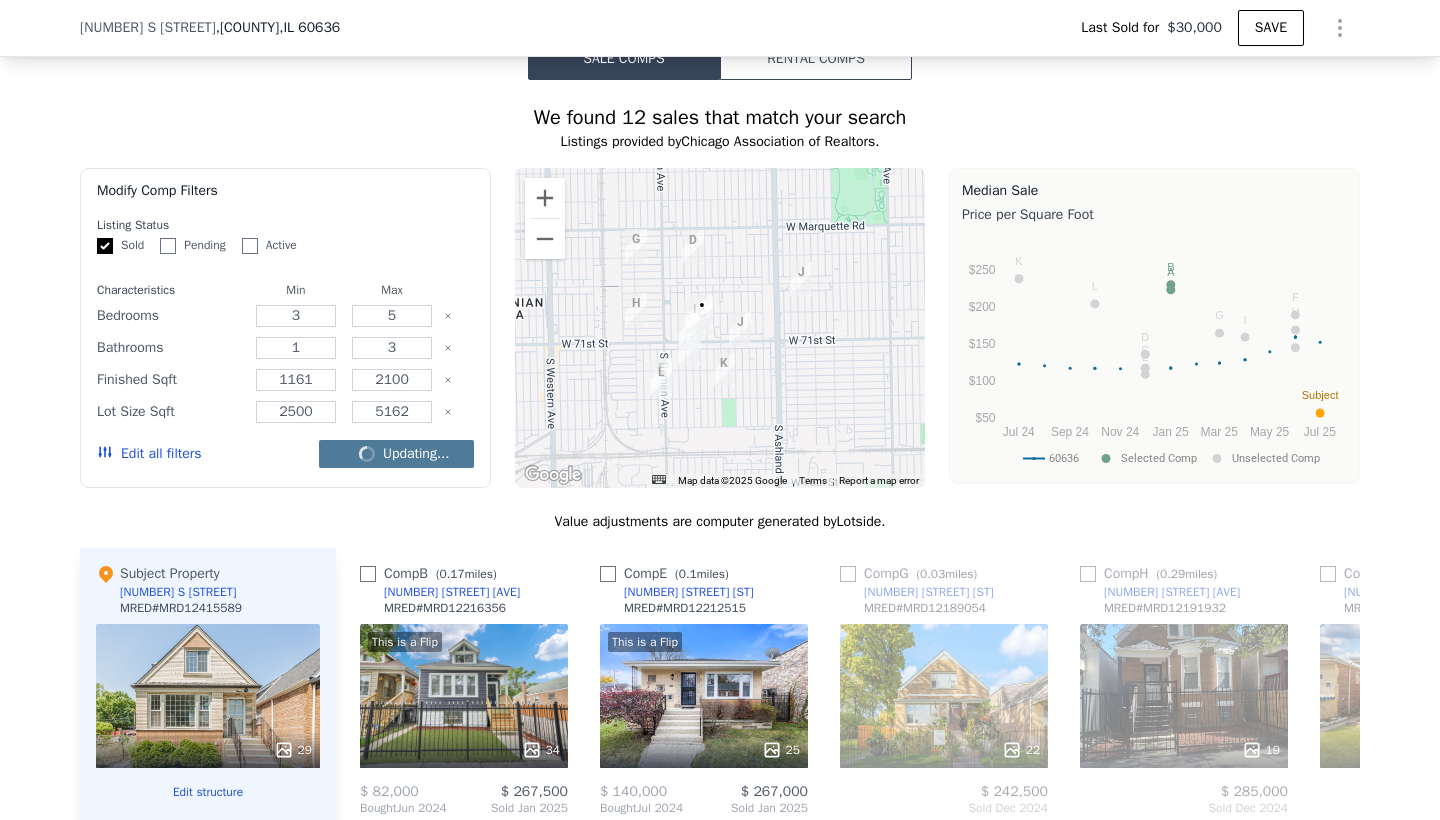 checkbox on "false" 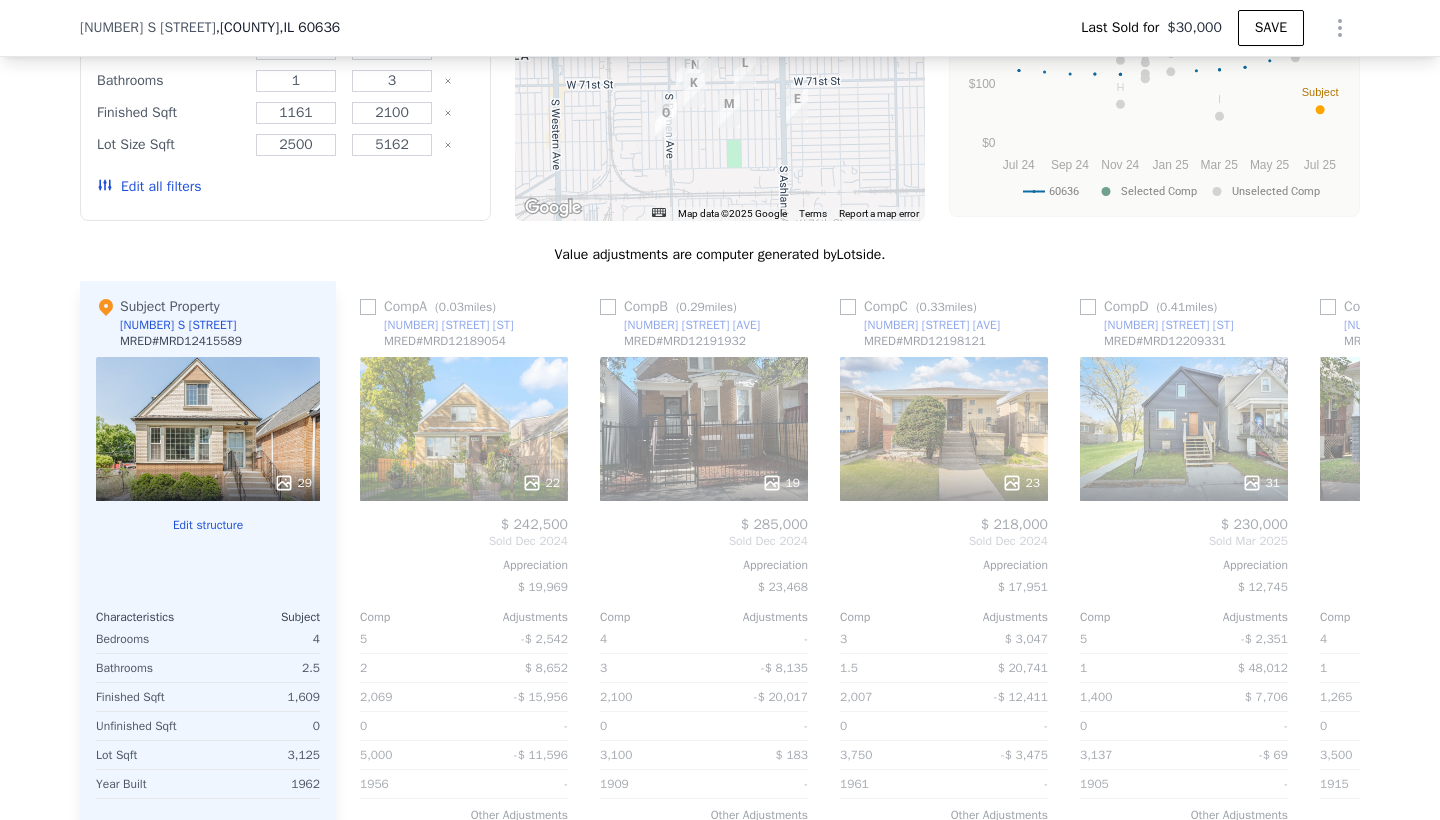 scroll, scrollTop: 1861, scrollLeft: 0, axis: vertical 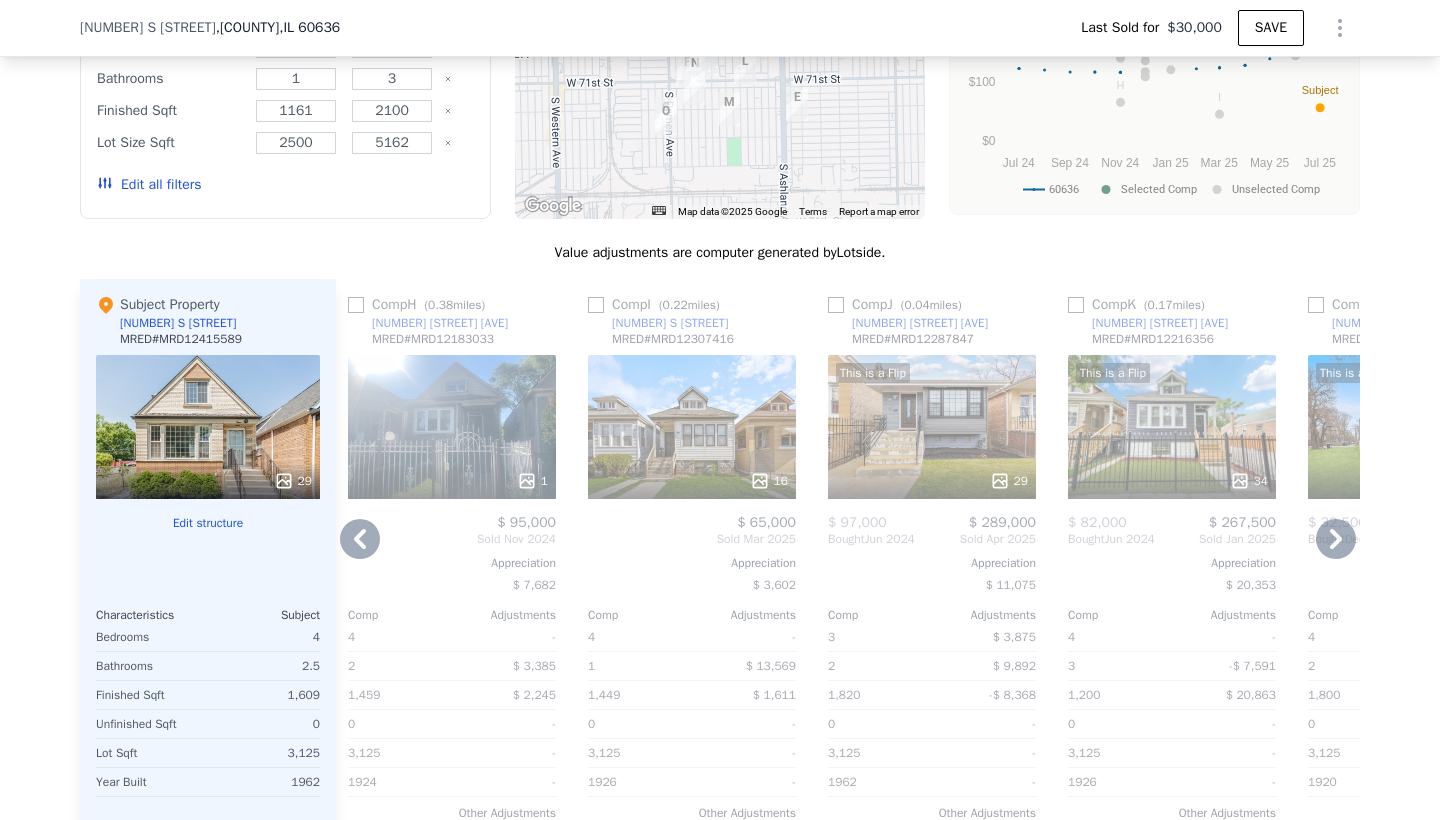 click at bounding box center [1076, 305] 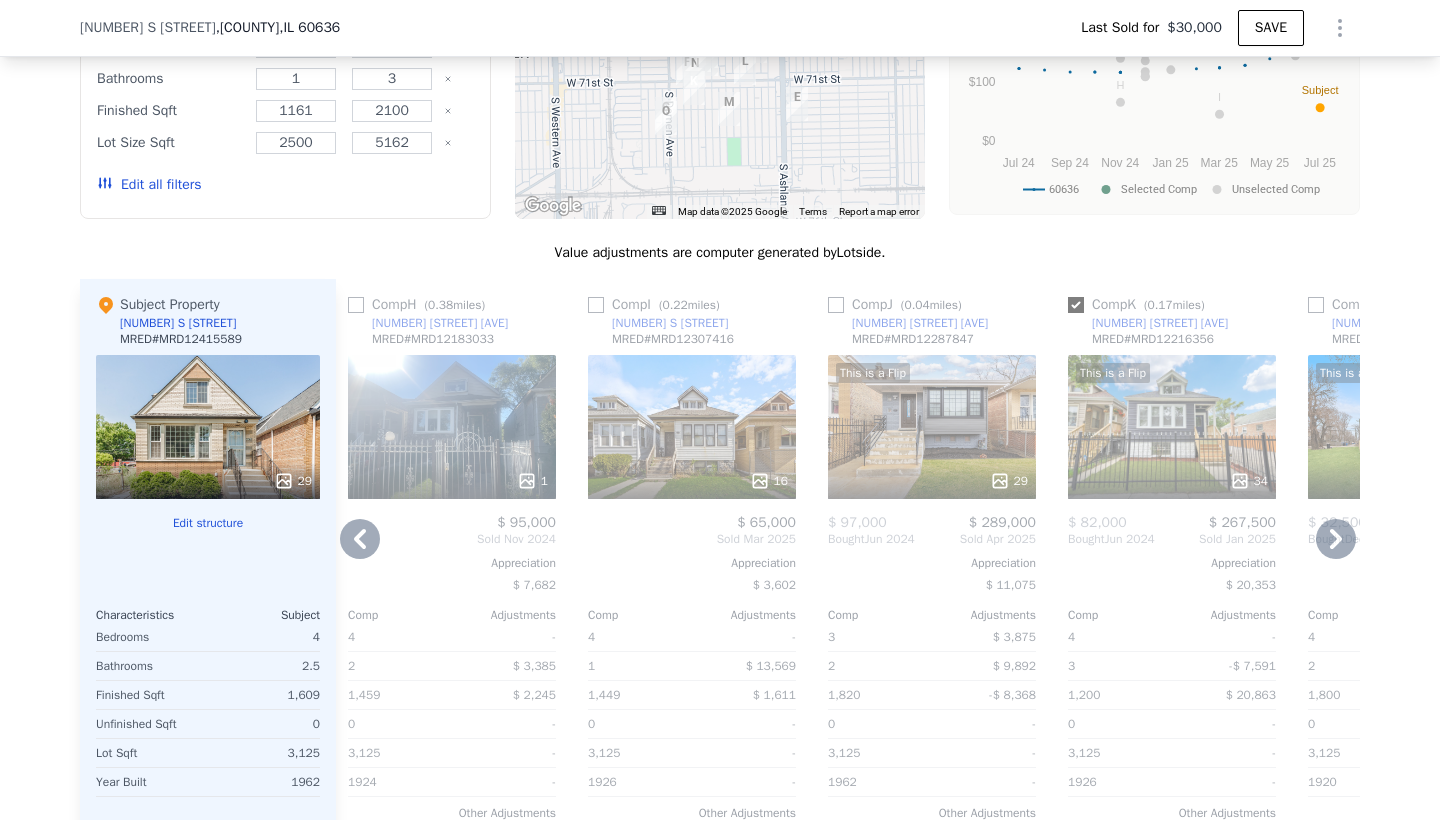 checkbox on "true" 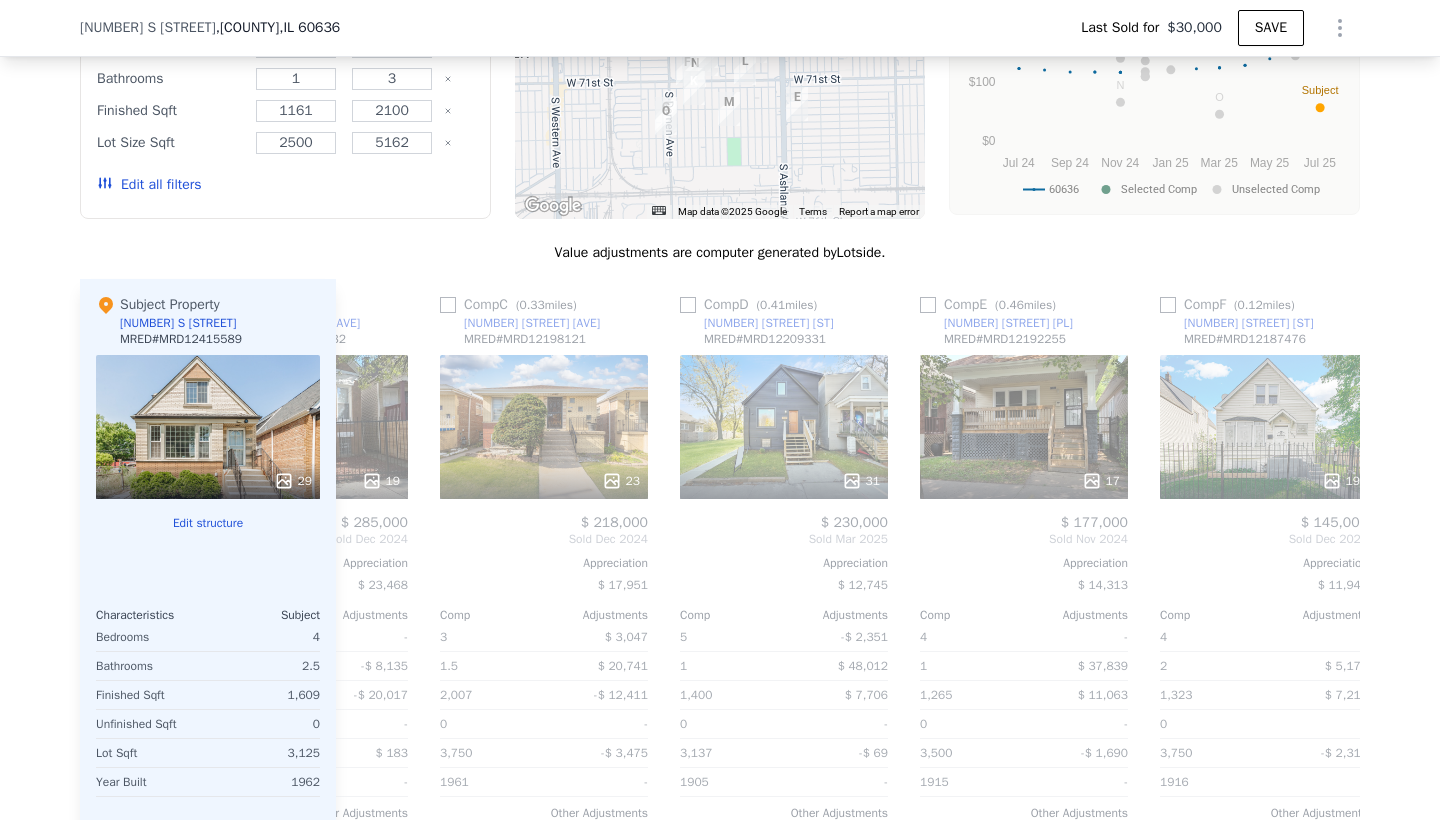 scroll, scrollTop: 0, scrollLeft: 1844, axis: horizontal 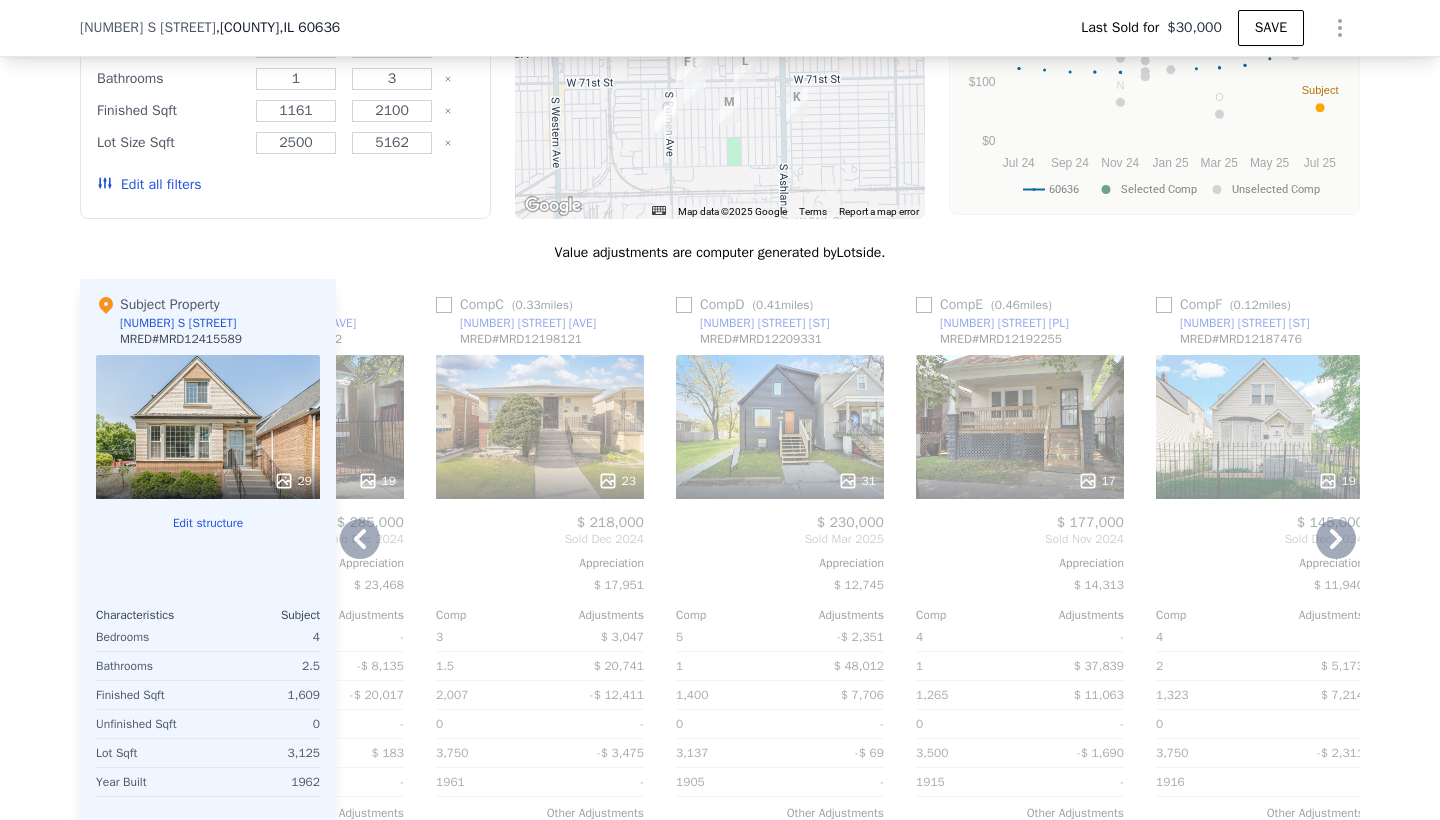 click at bounding box center (1164, 305) 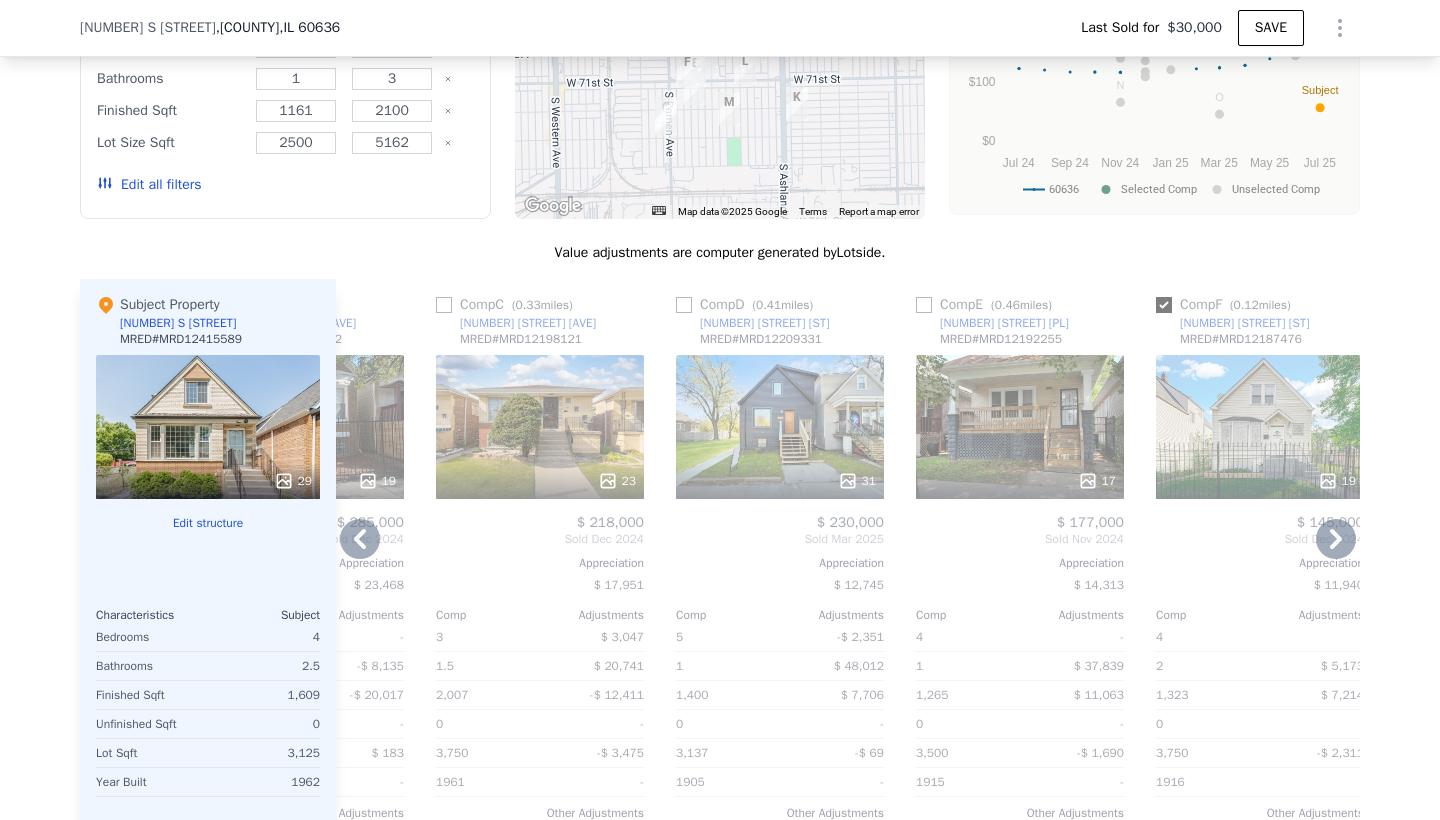 checkbox on "true" 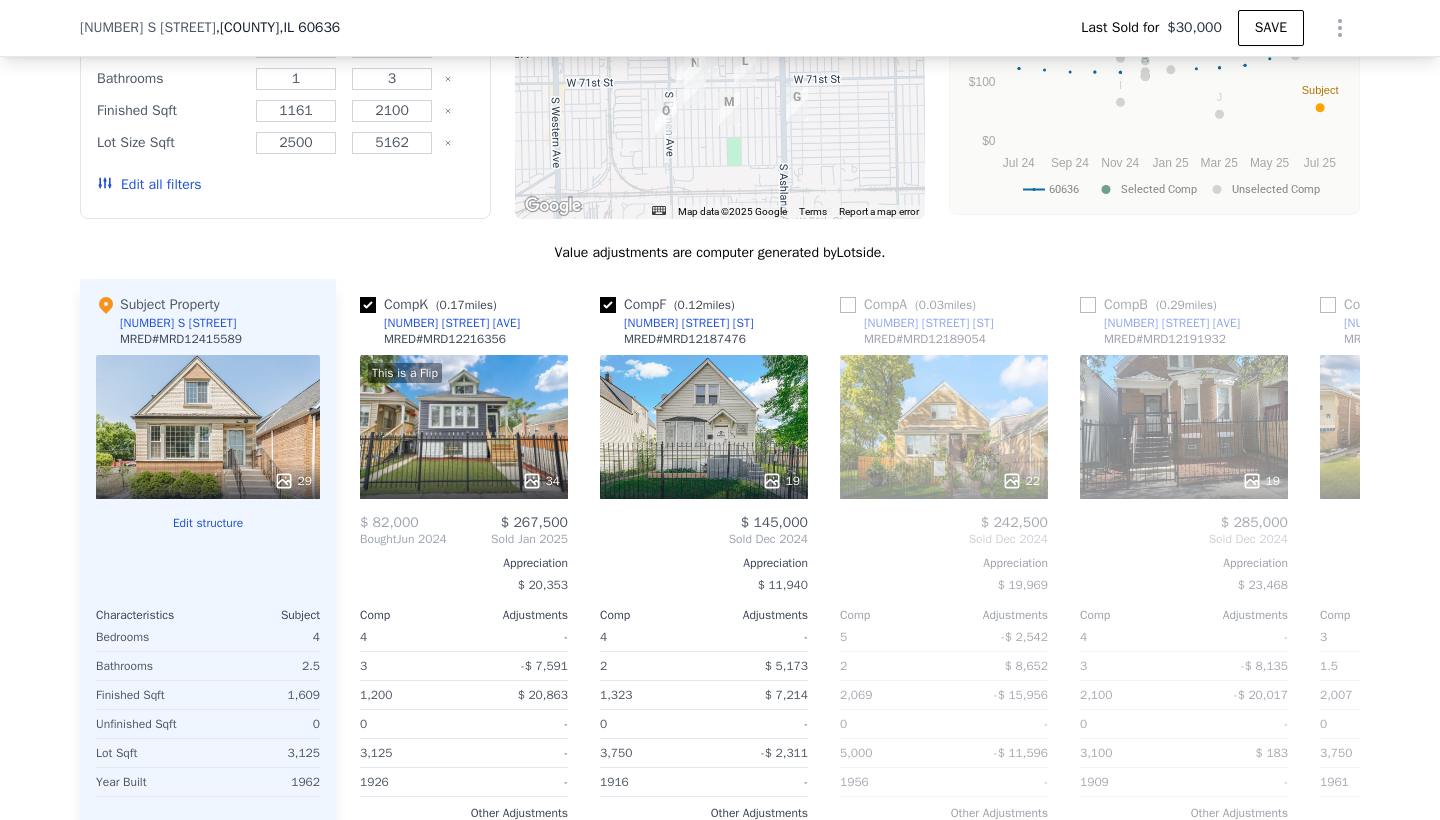 scroll, scrollTop: 0, scrollLeft: 0, axis: both 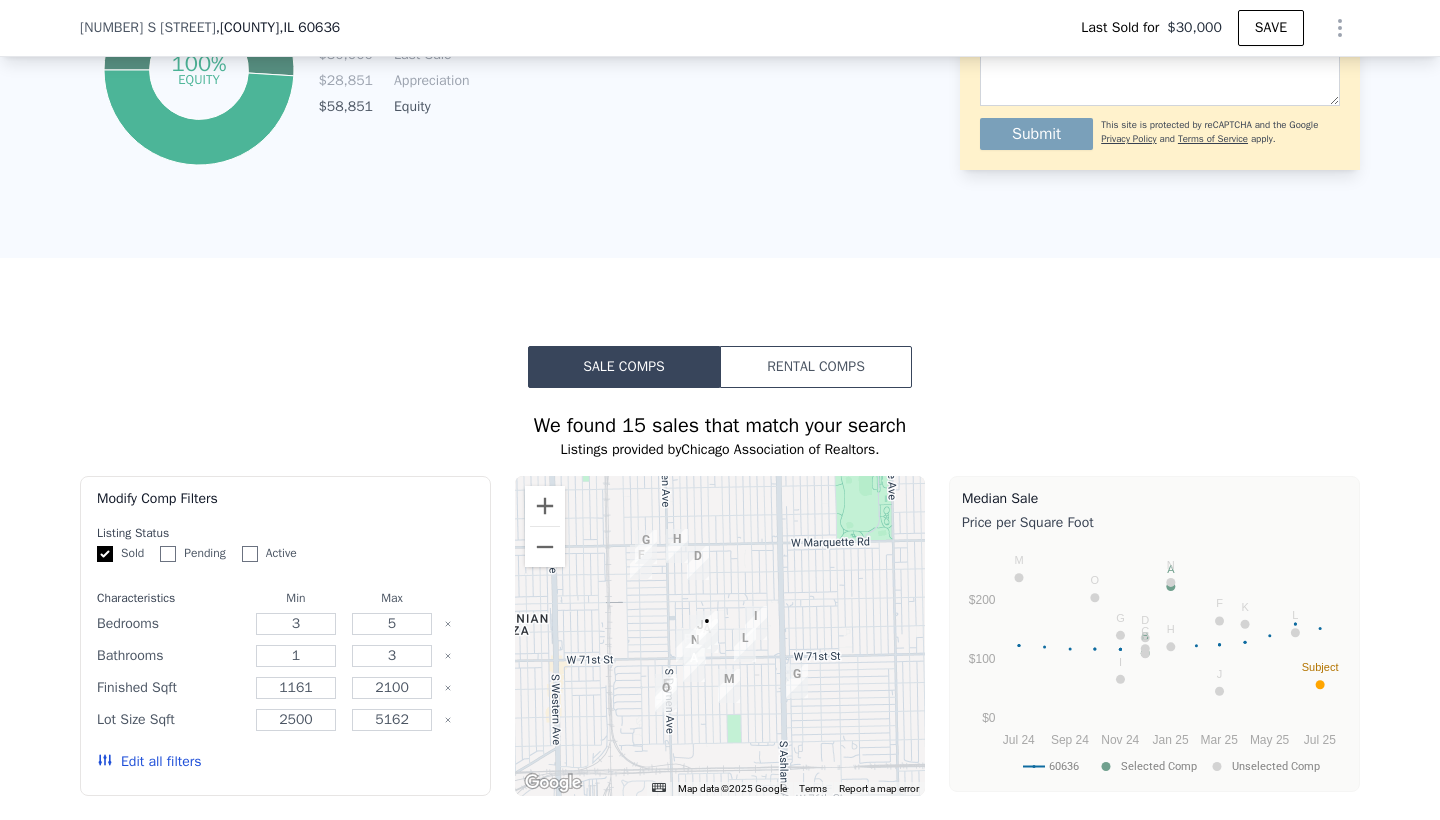 checkbox on "true" 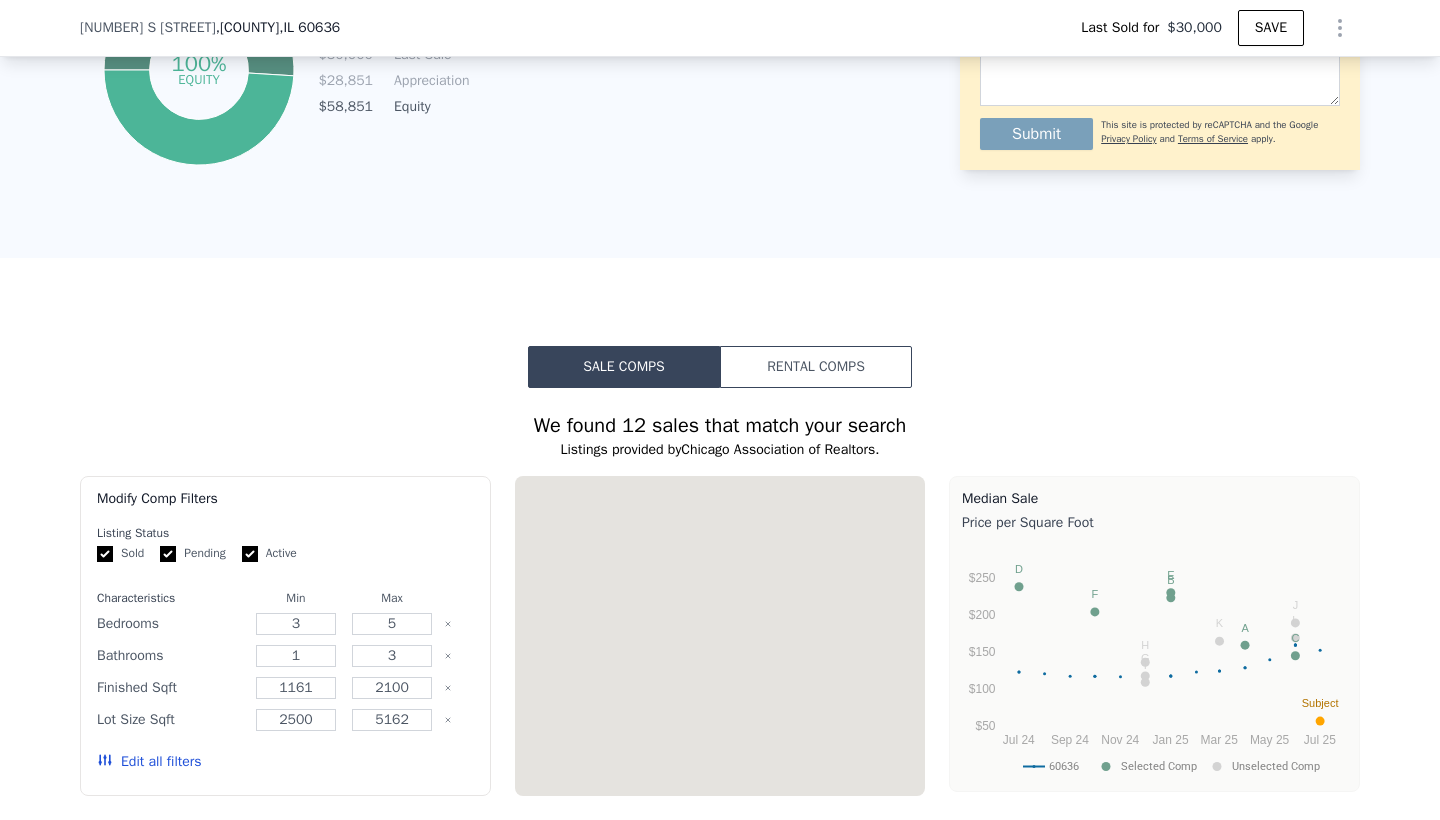 checkbox on "true" 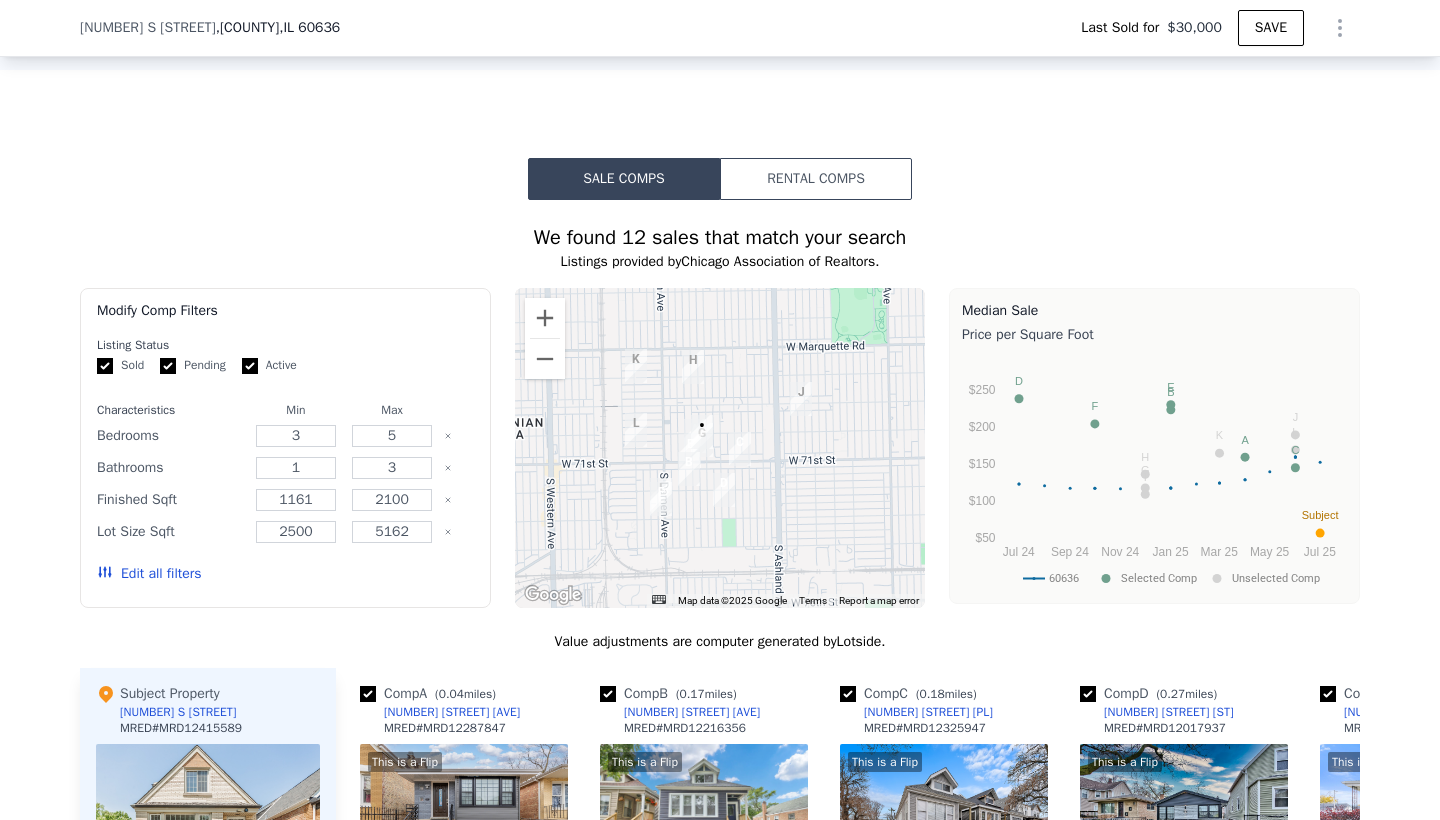scroll, scrollTop: 1450, scrollLeft: 0, axis: vertical 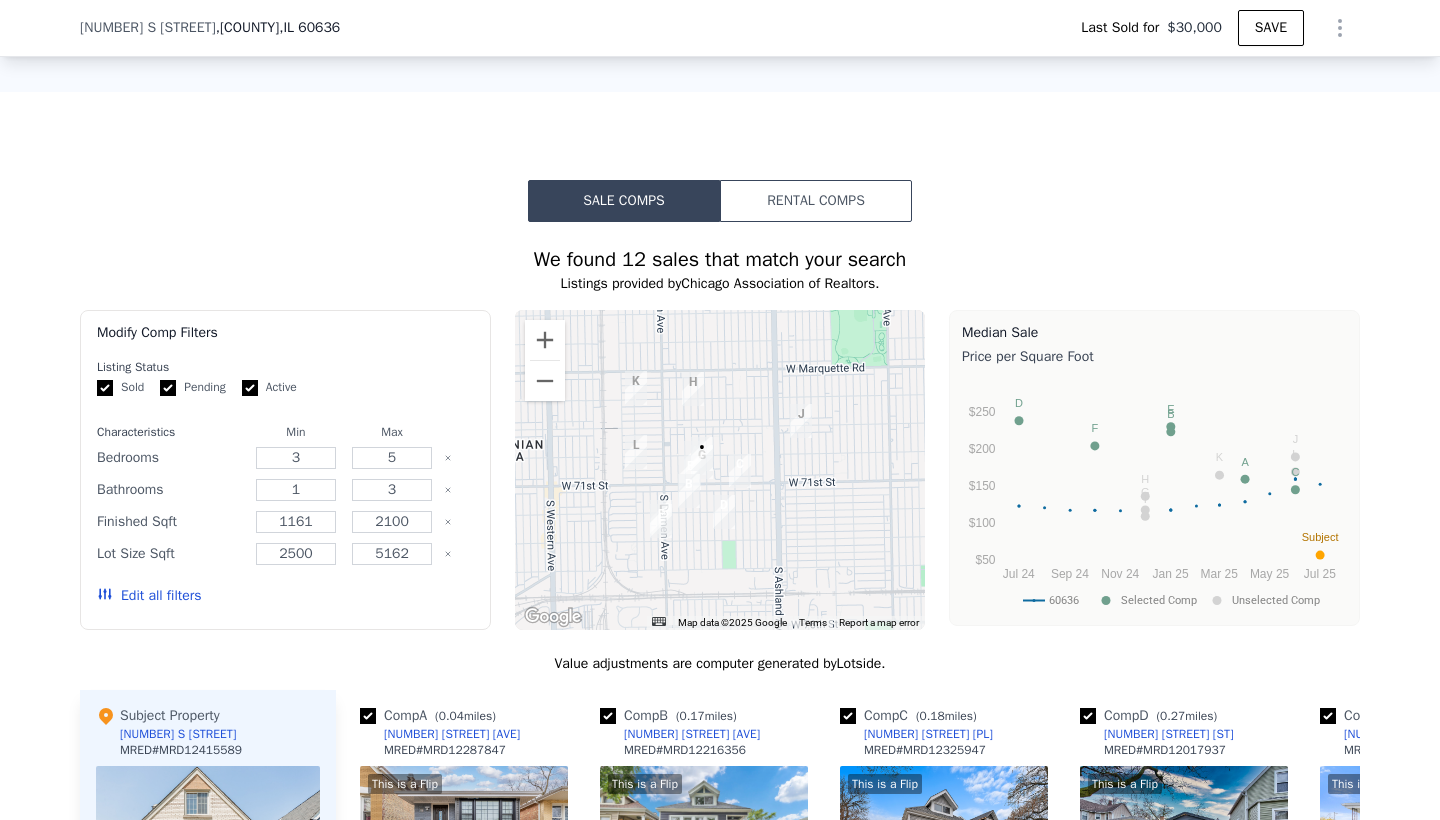 click on "Pending" at bounding box center (168, 388) 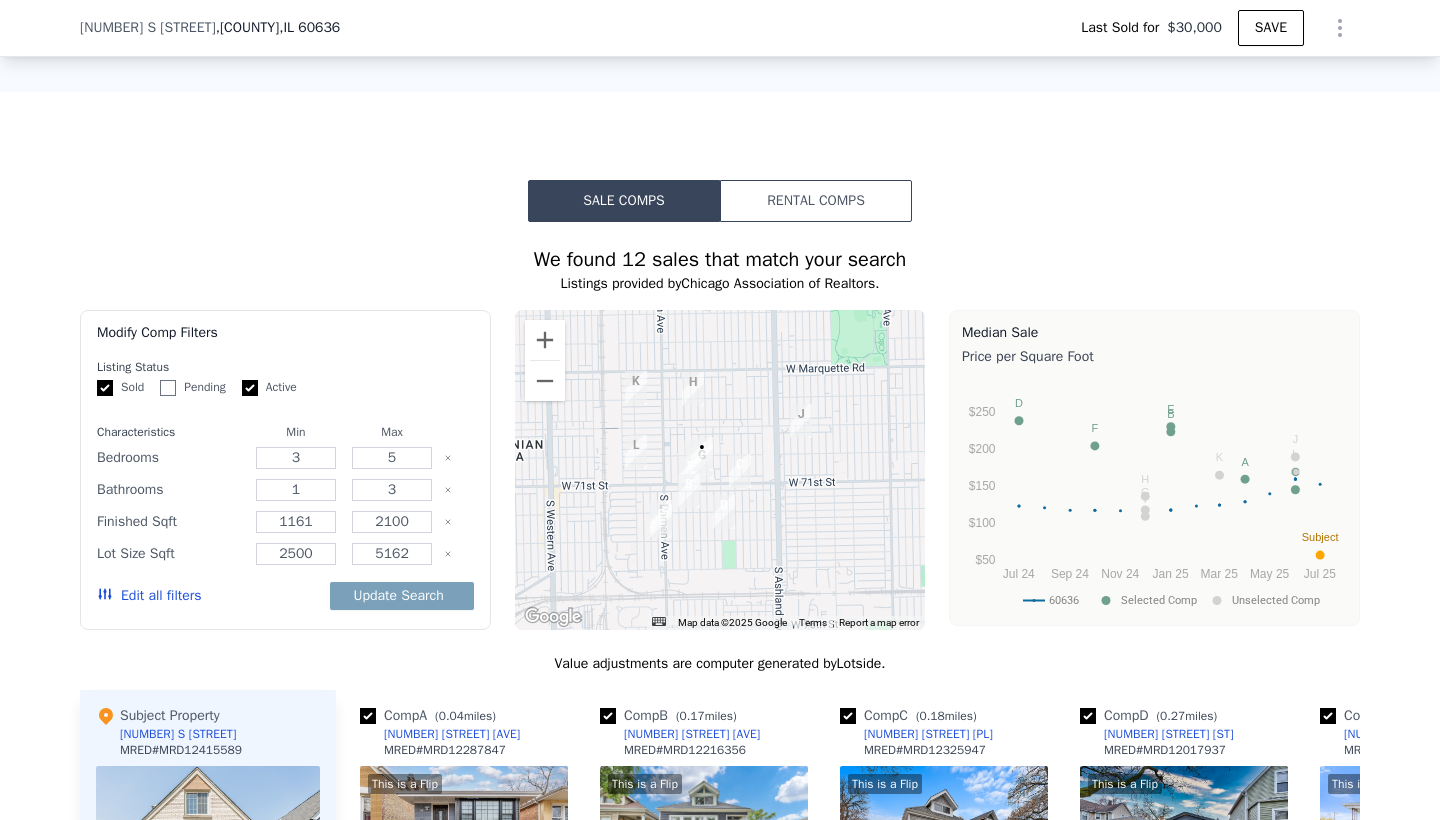 click on "Active" at bounding box center [250, 388] 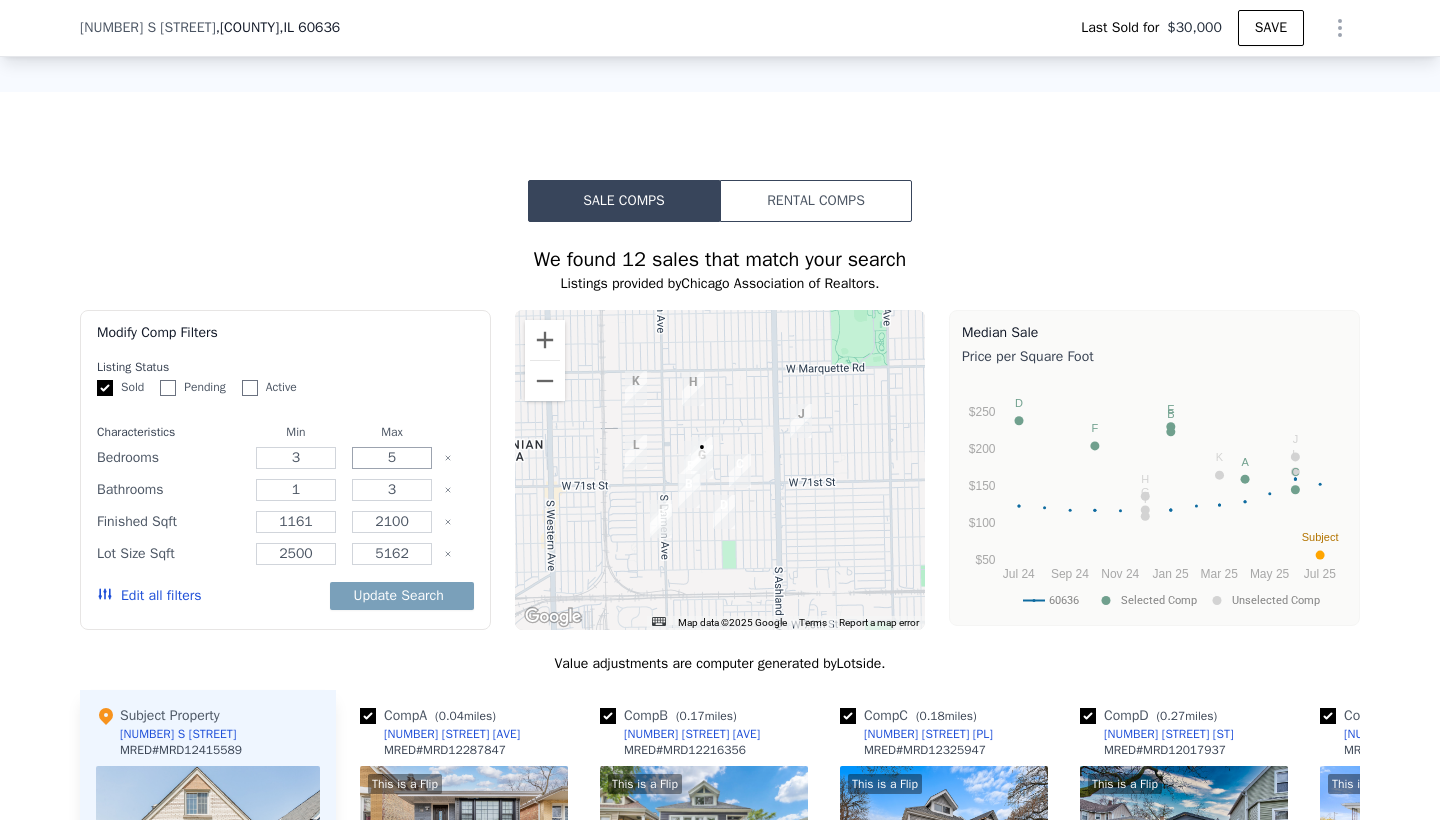 click on "5" at bounding box center (391, 458) 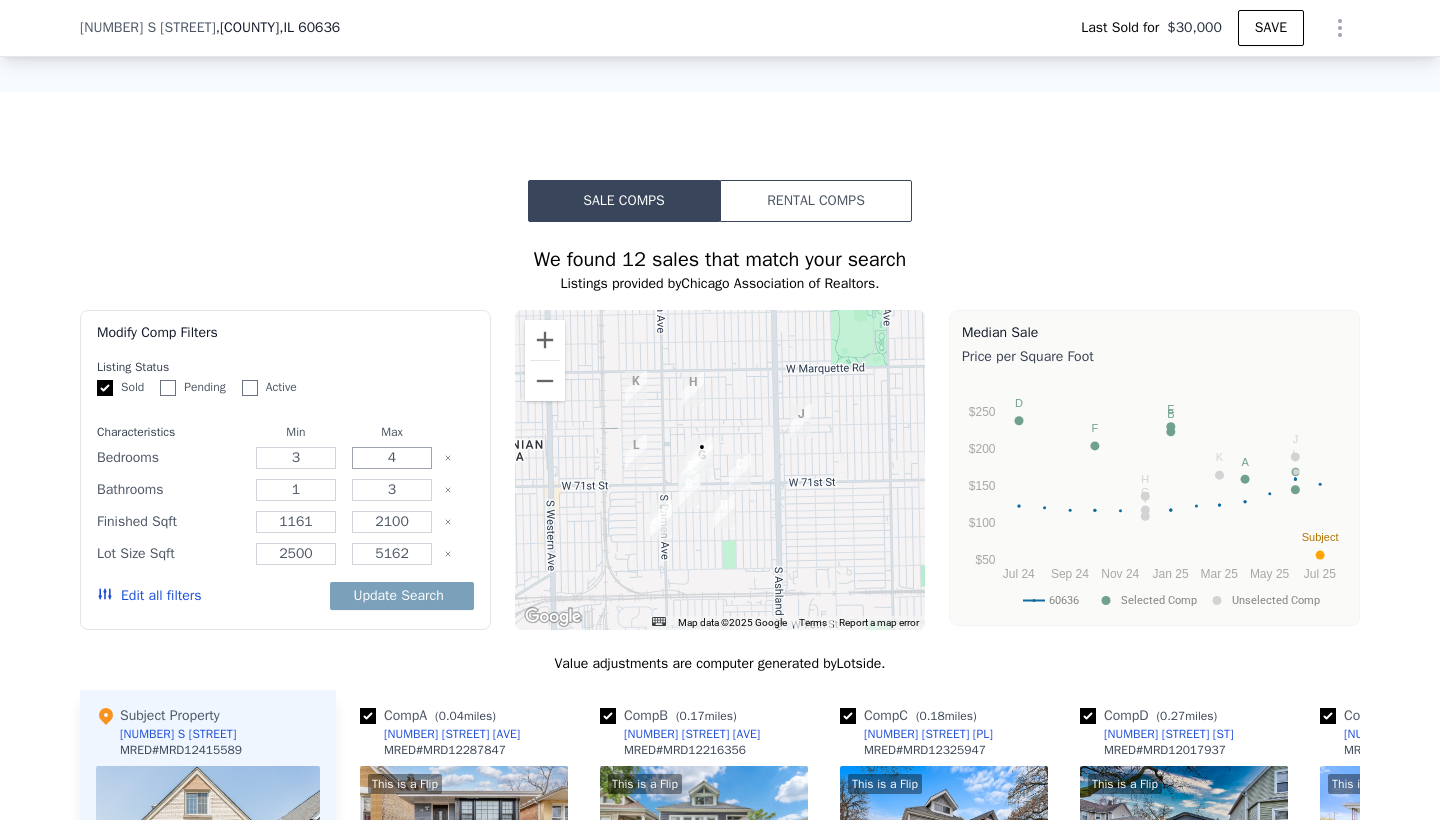 type on "4" 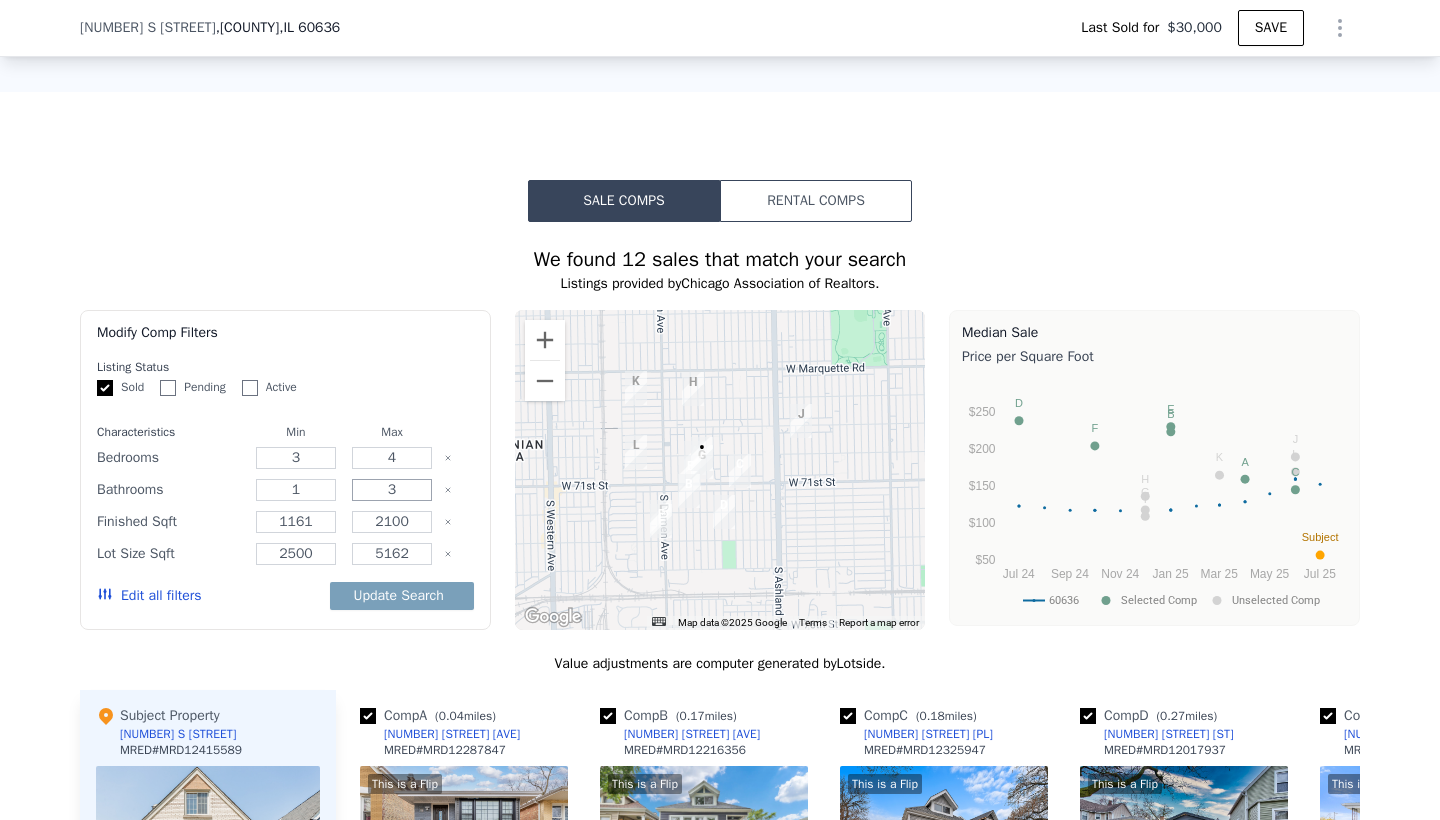 click on "3" at bounding box center [391, 490] 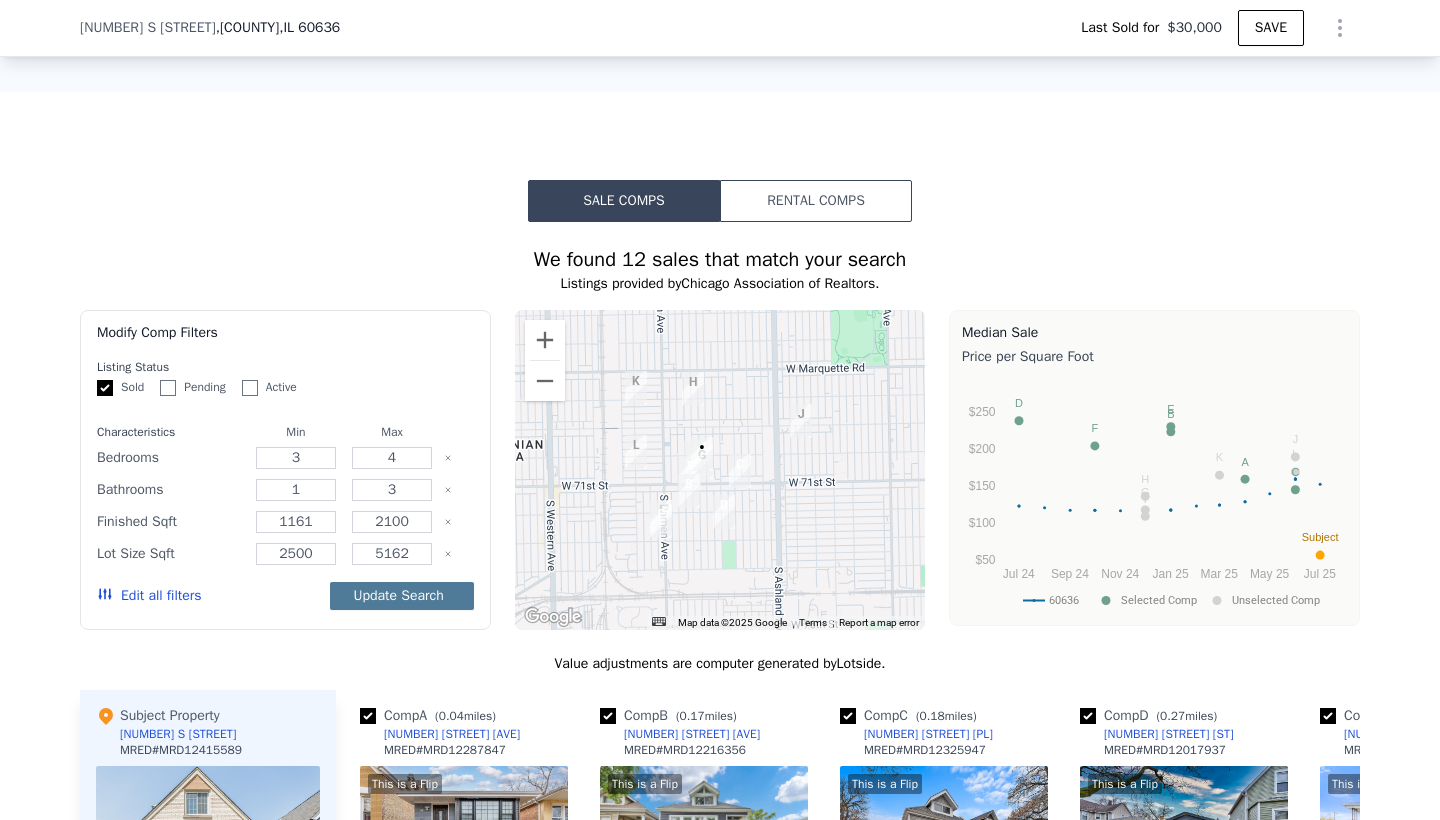 click on "Update Search" at bounding box center (402, 596) 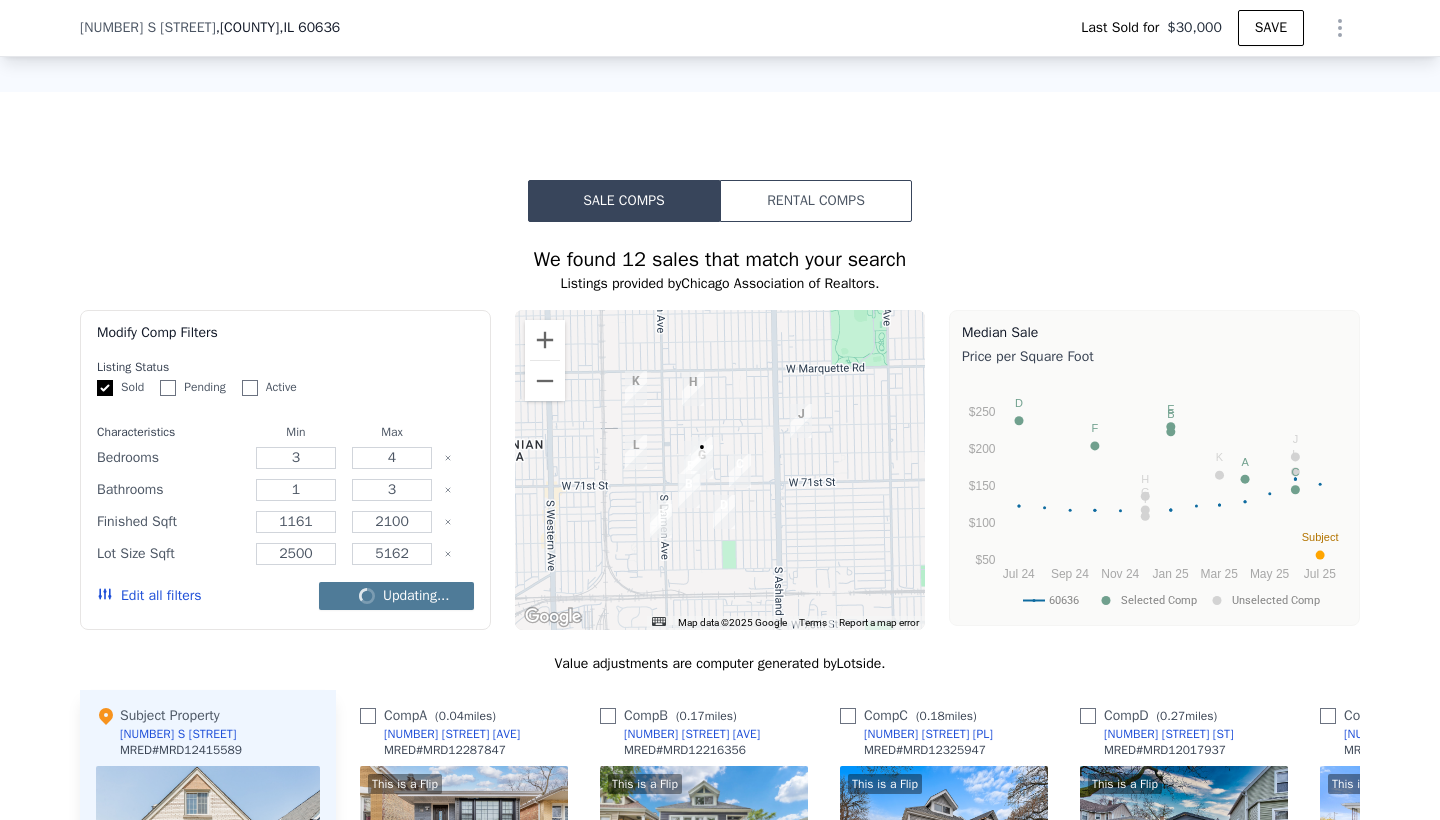 checkbox on "false" 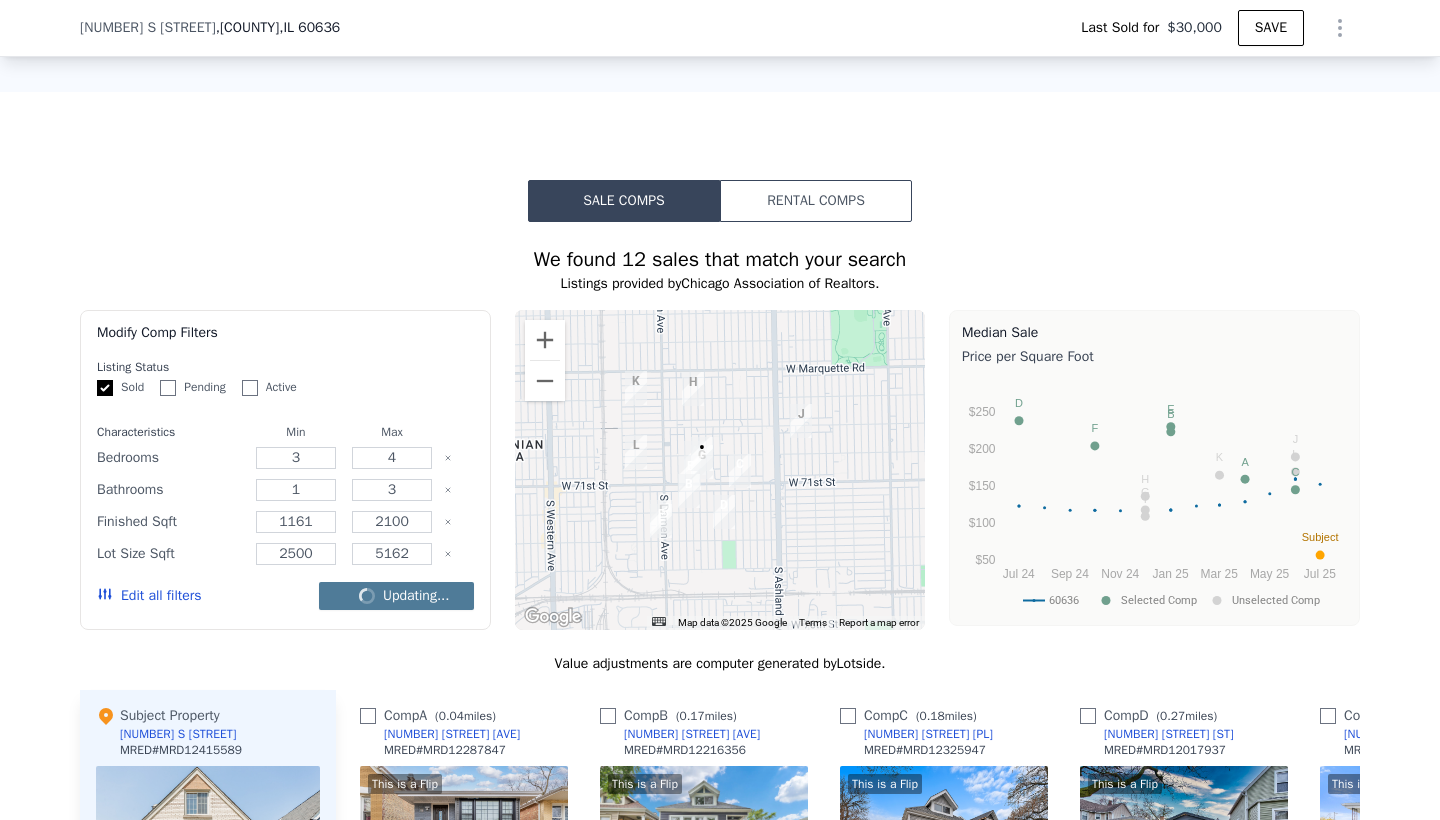 checkbox on "false" 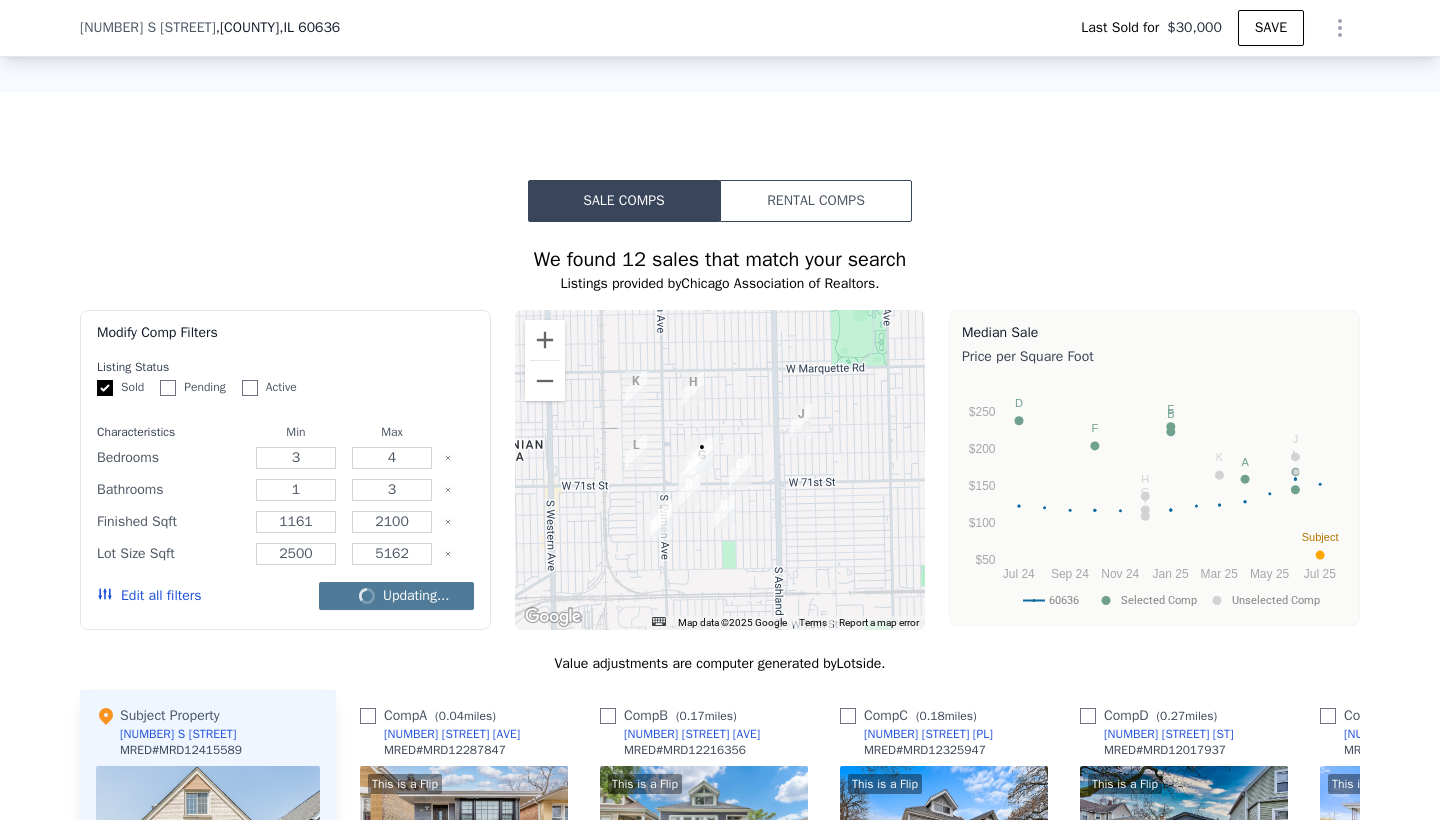 checkbox on "false" 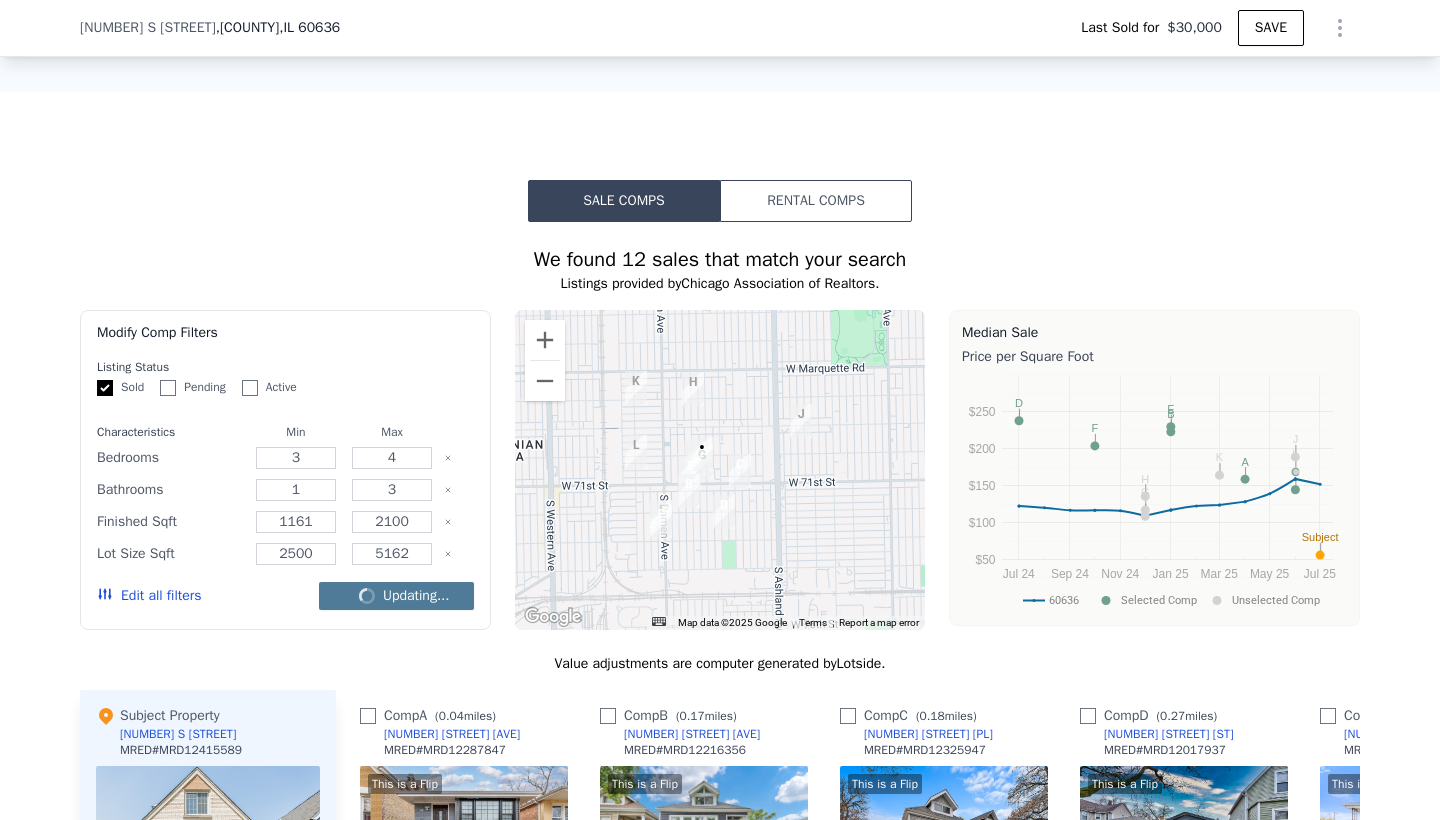 checkbox on "false" 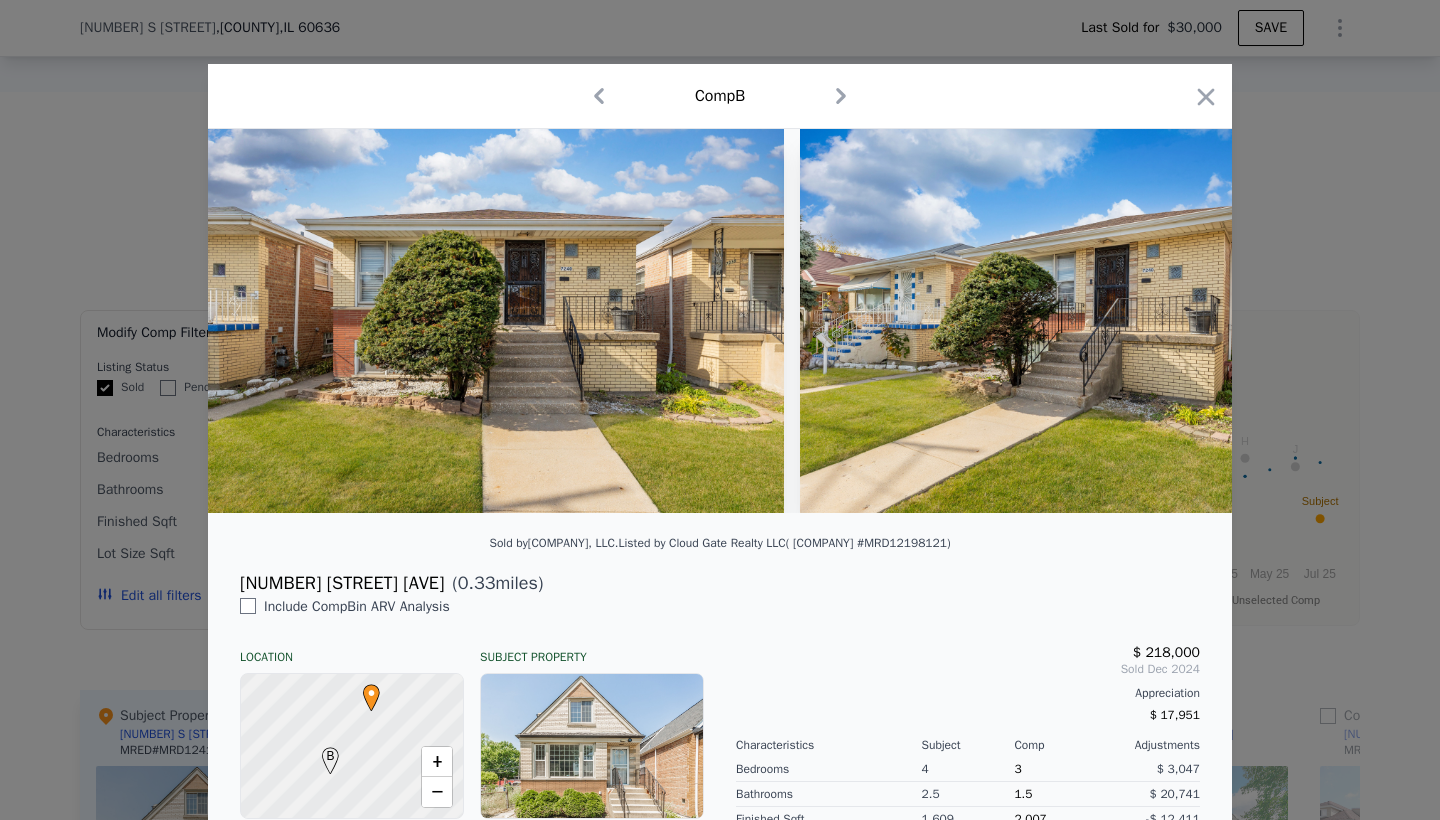 click 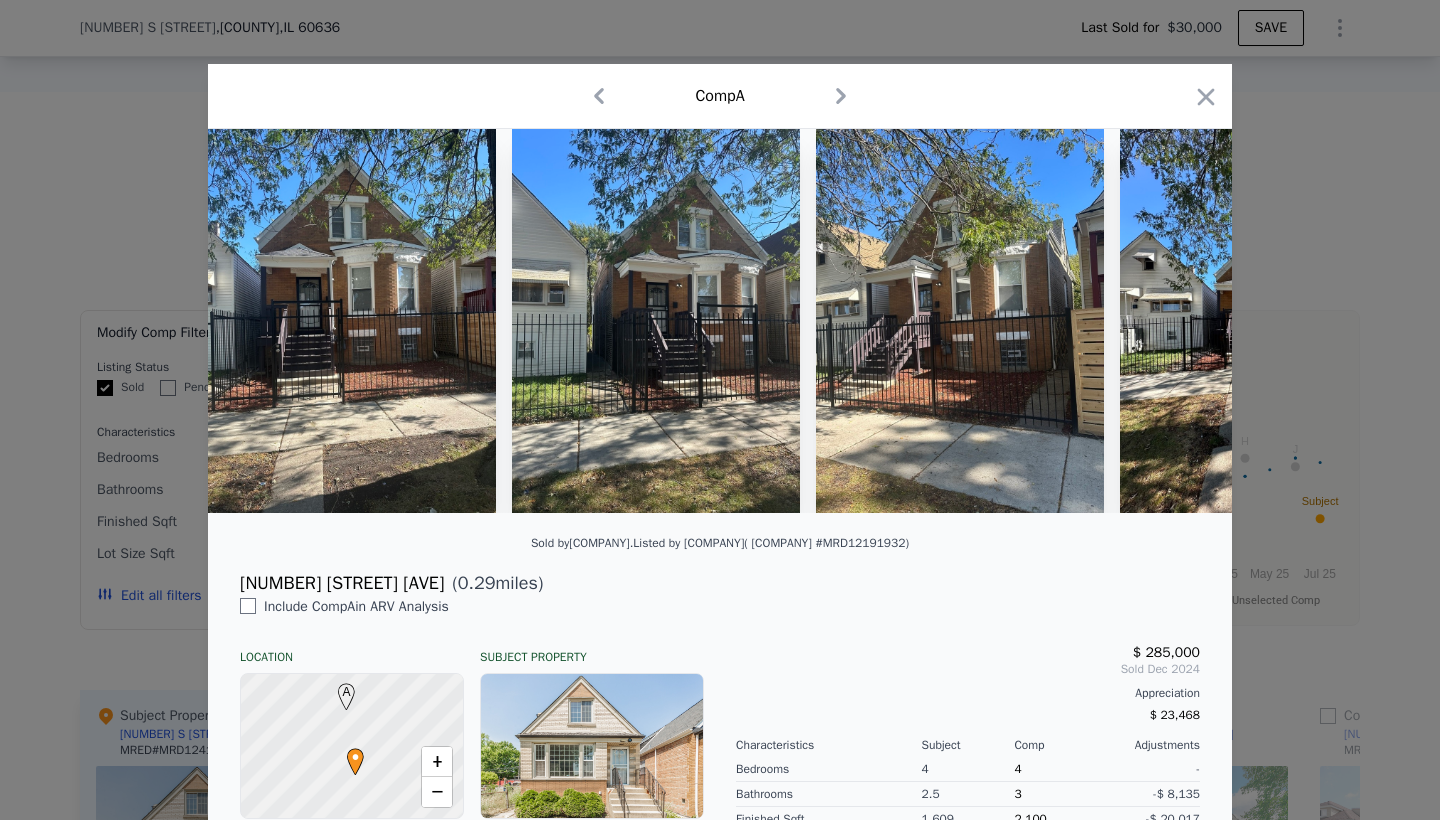 click 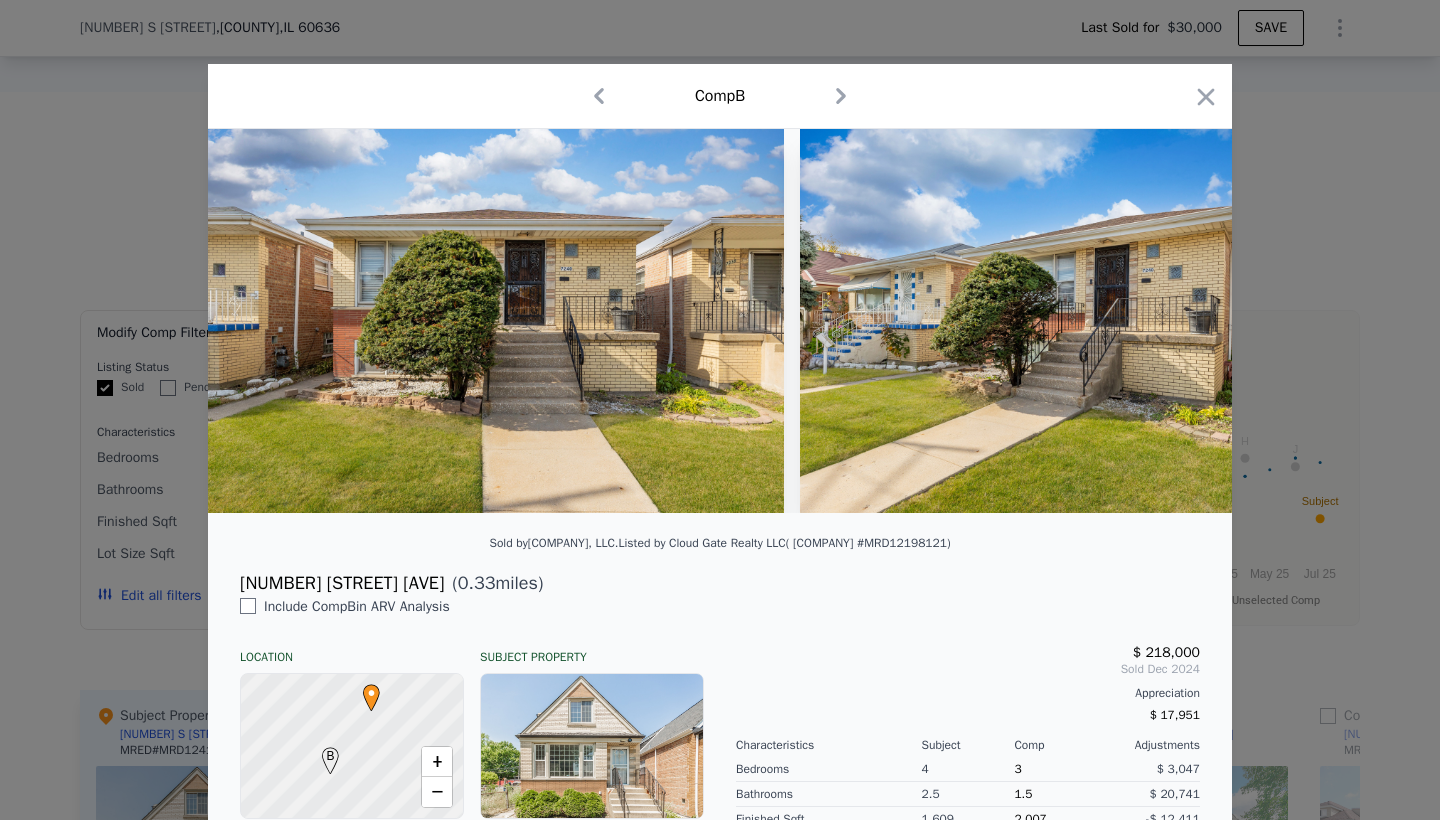 click 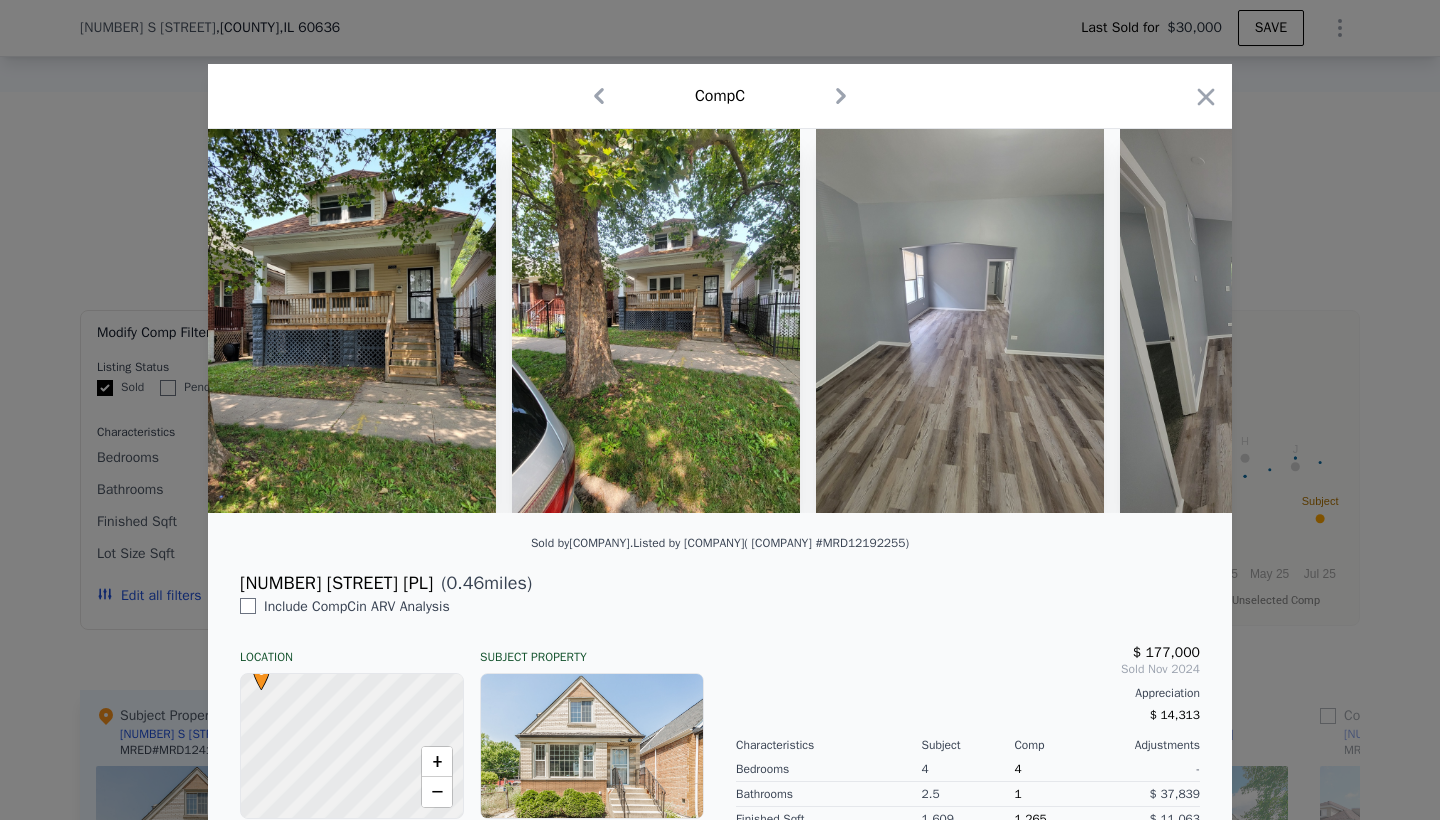 click 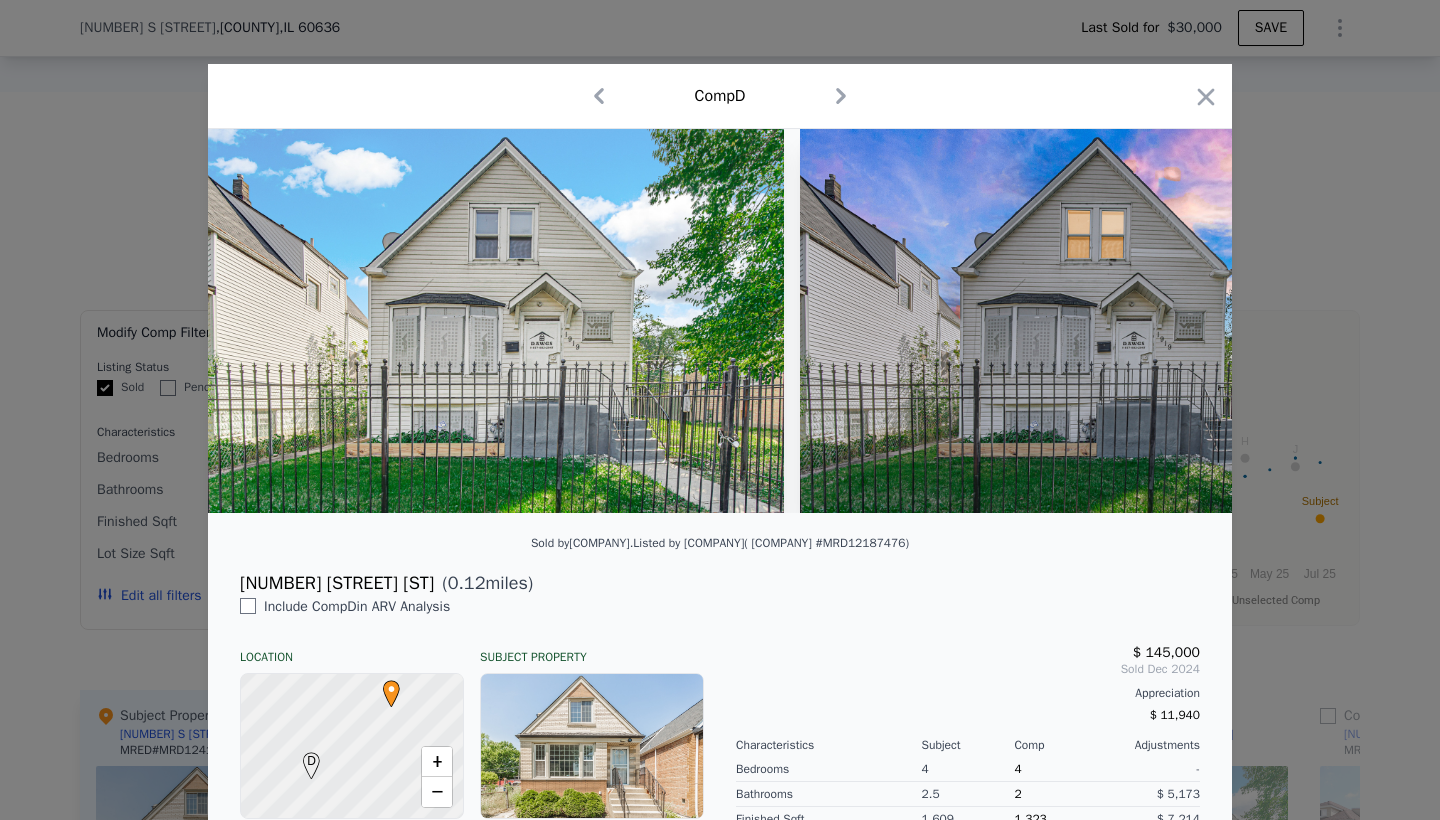 click 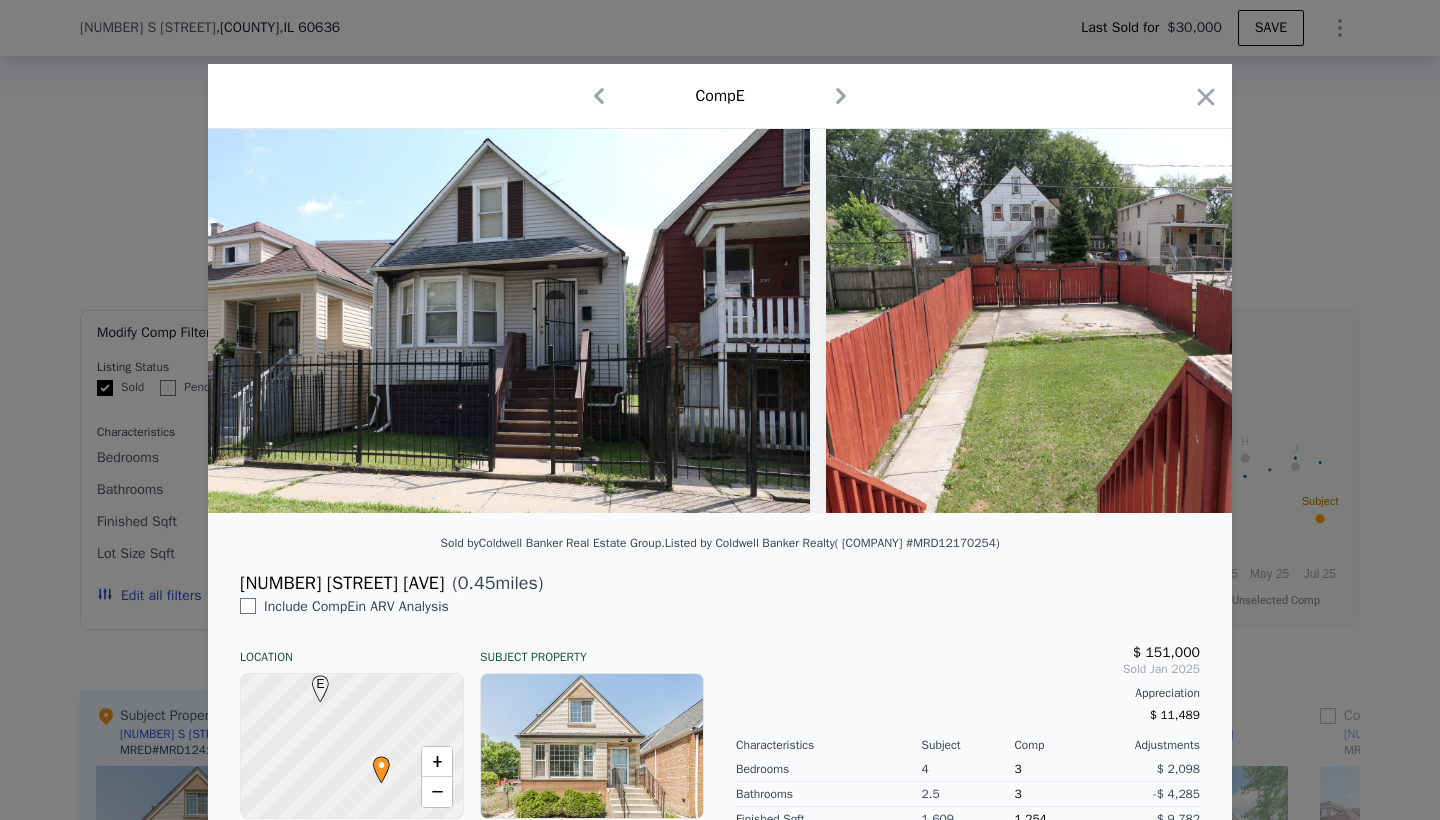 click 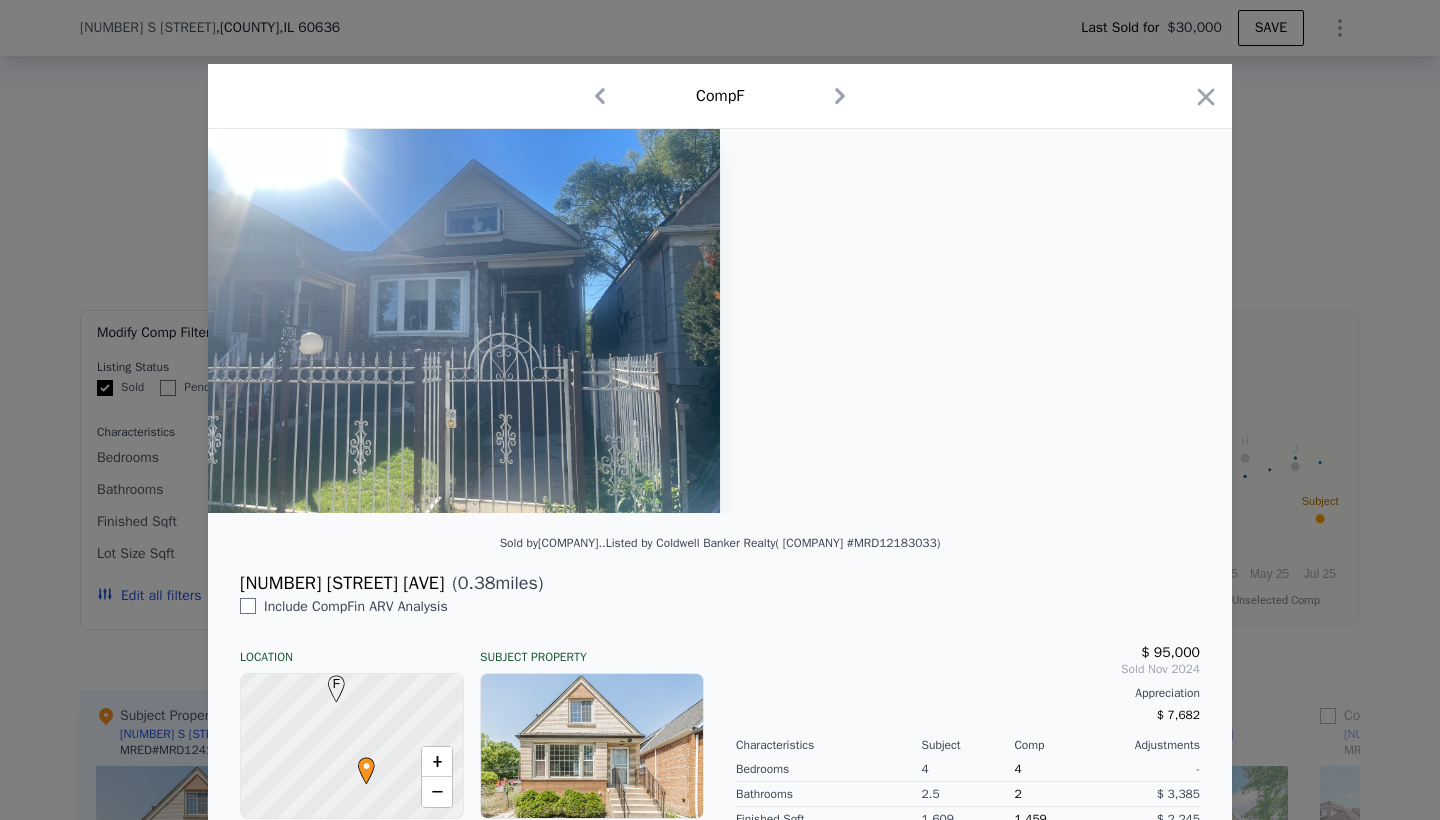 click 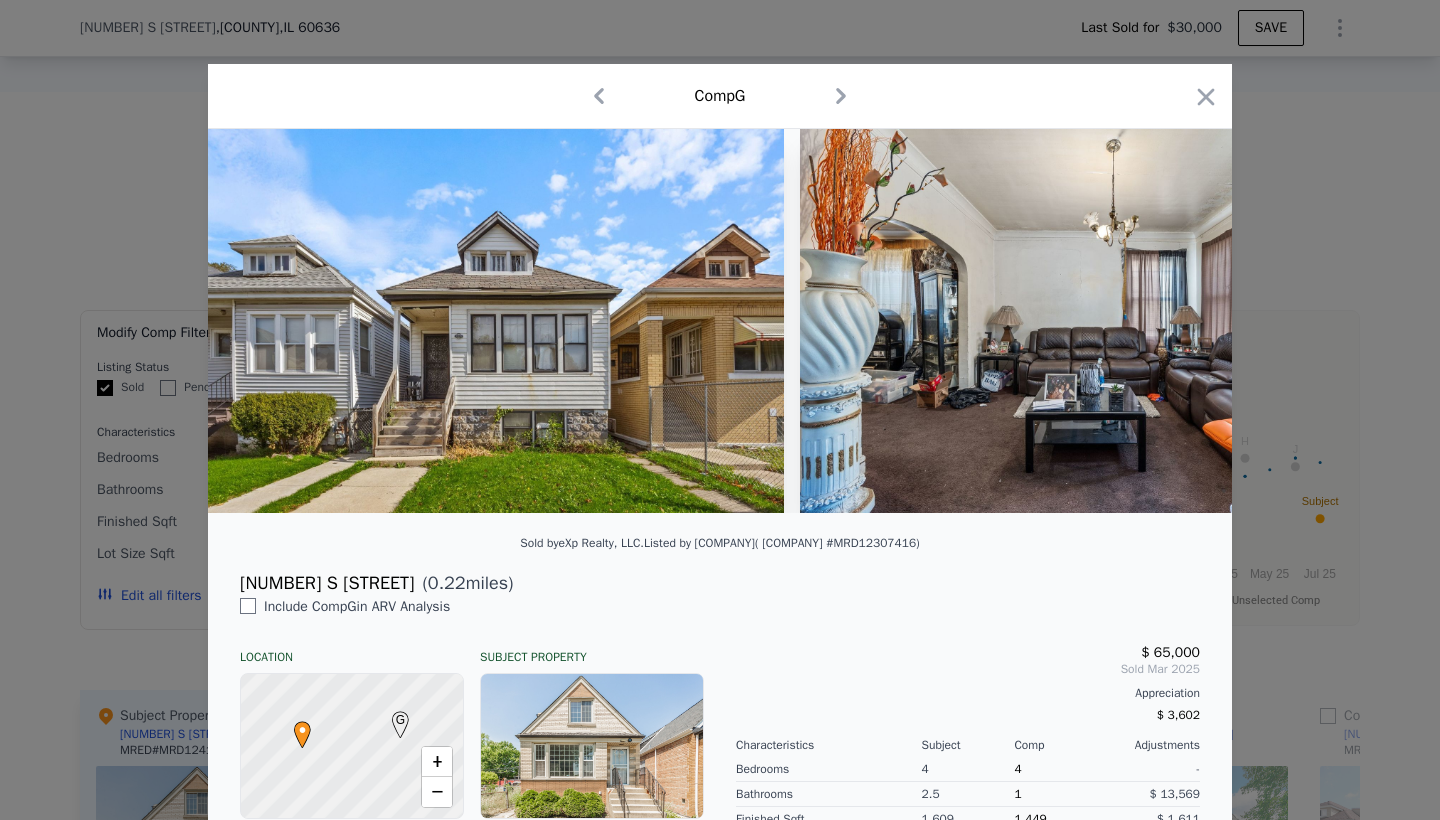 click 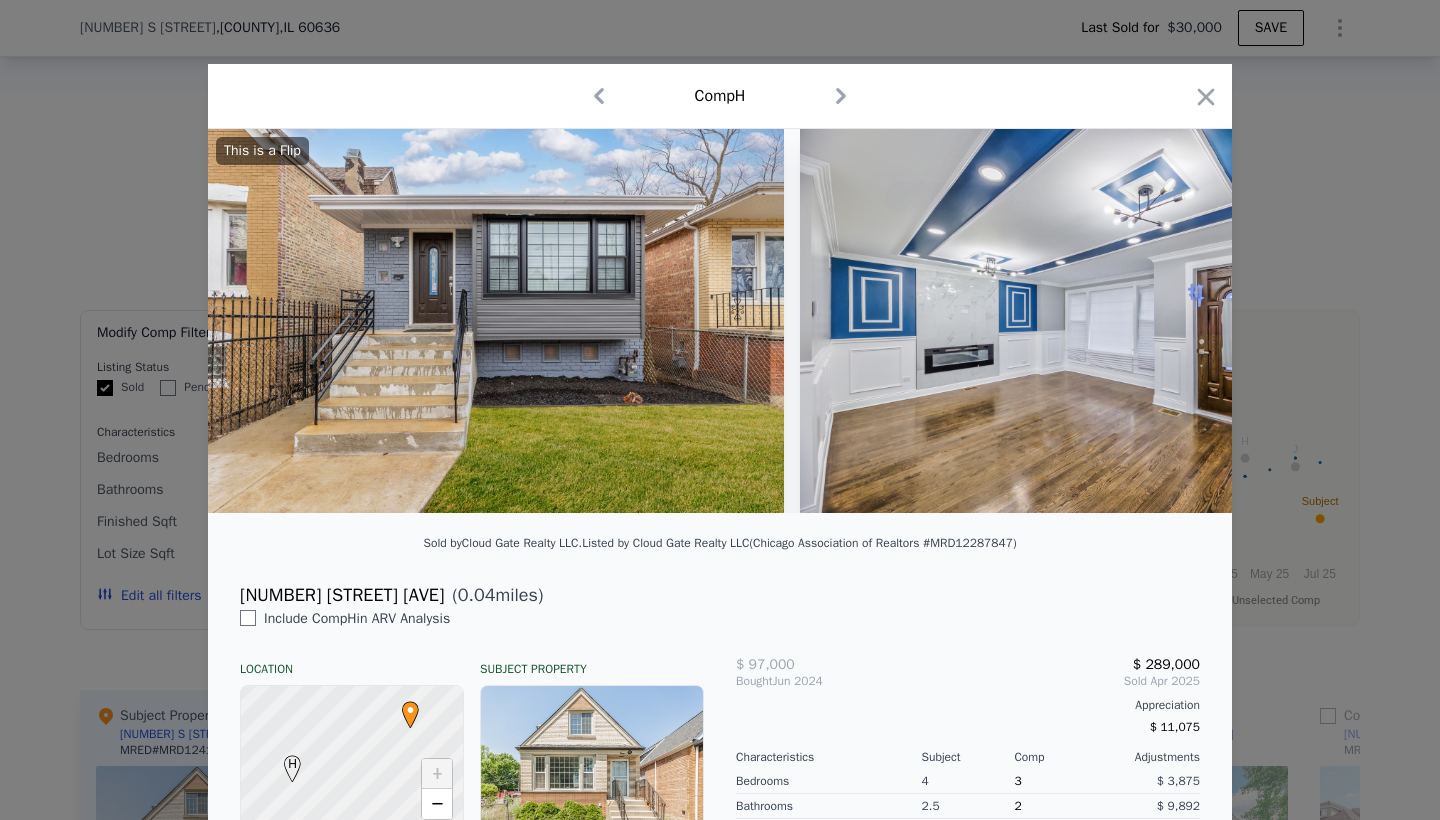click 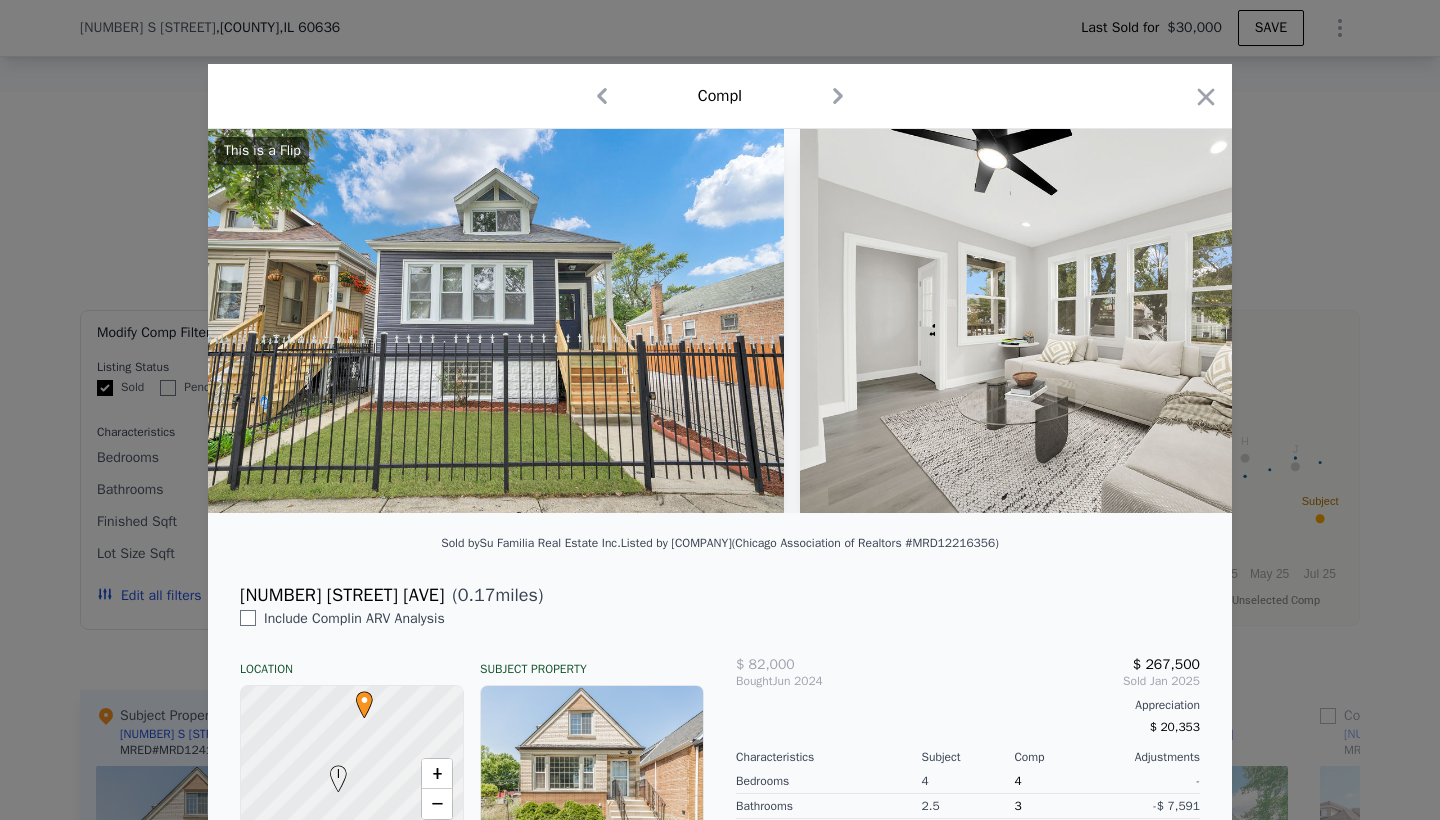 click at bounding box center (248, 618) 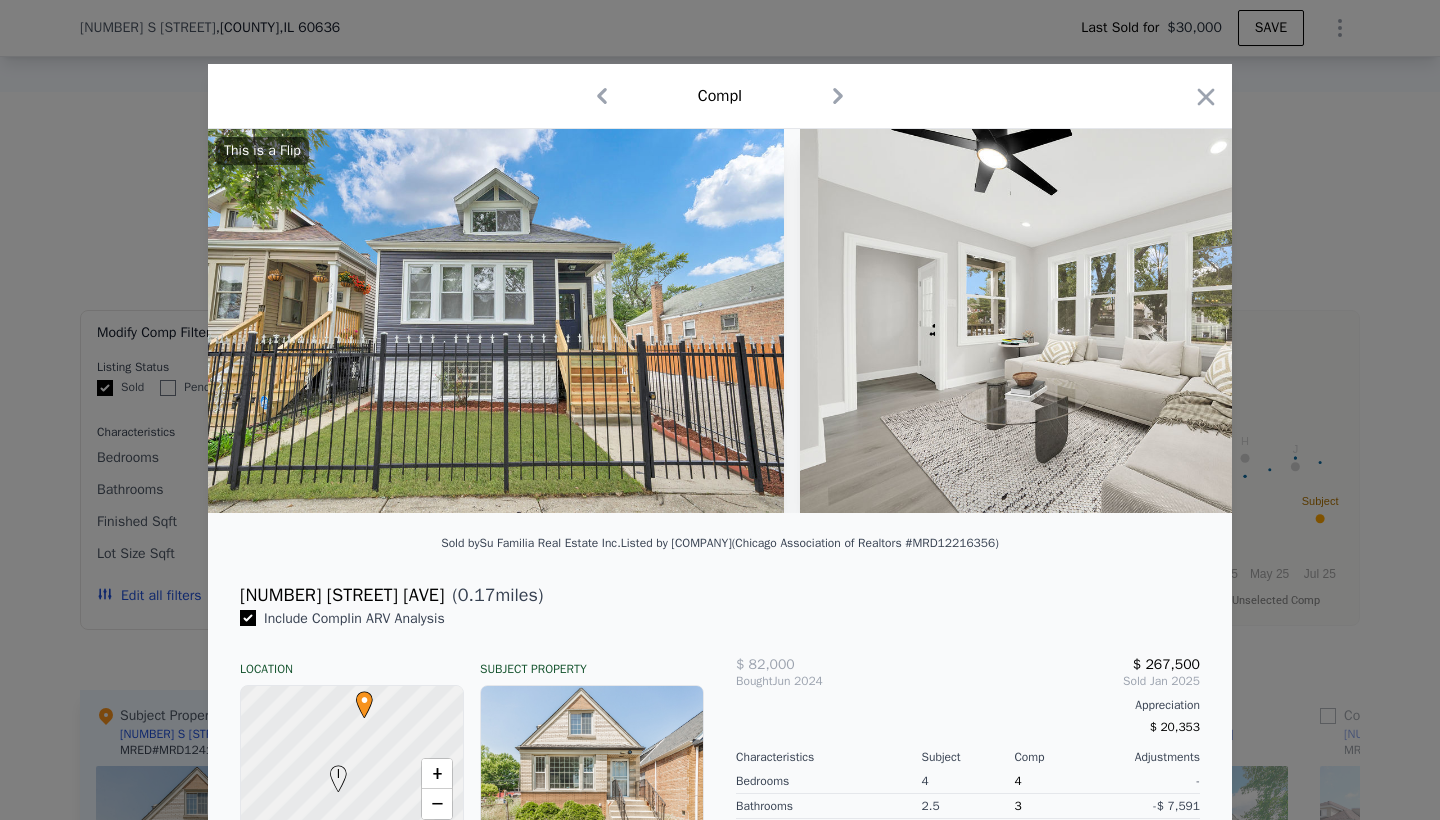 checkbox on "true" 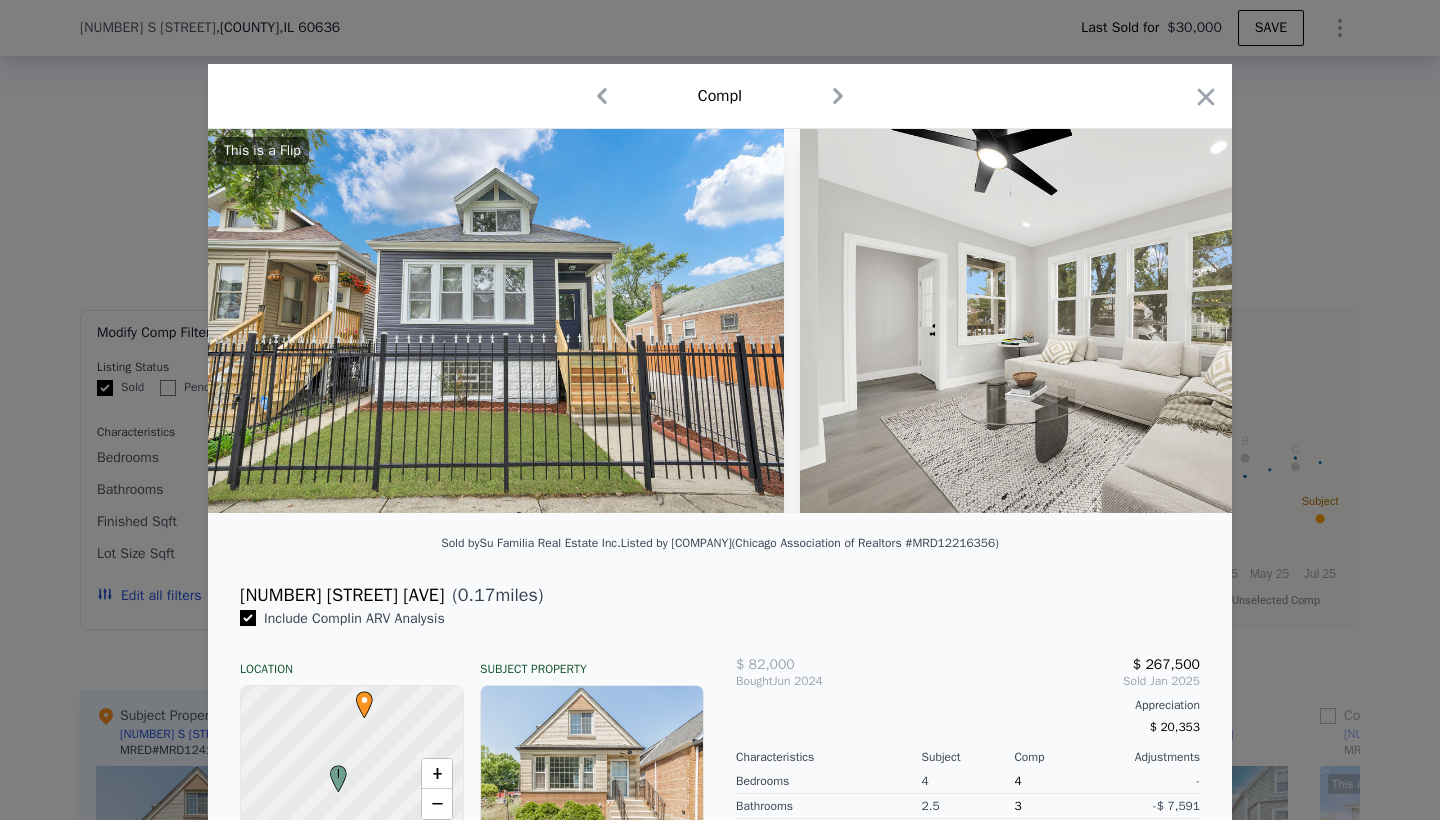 click 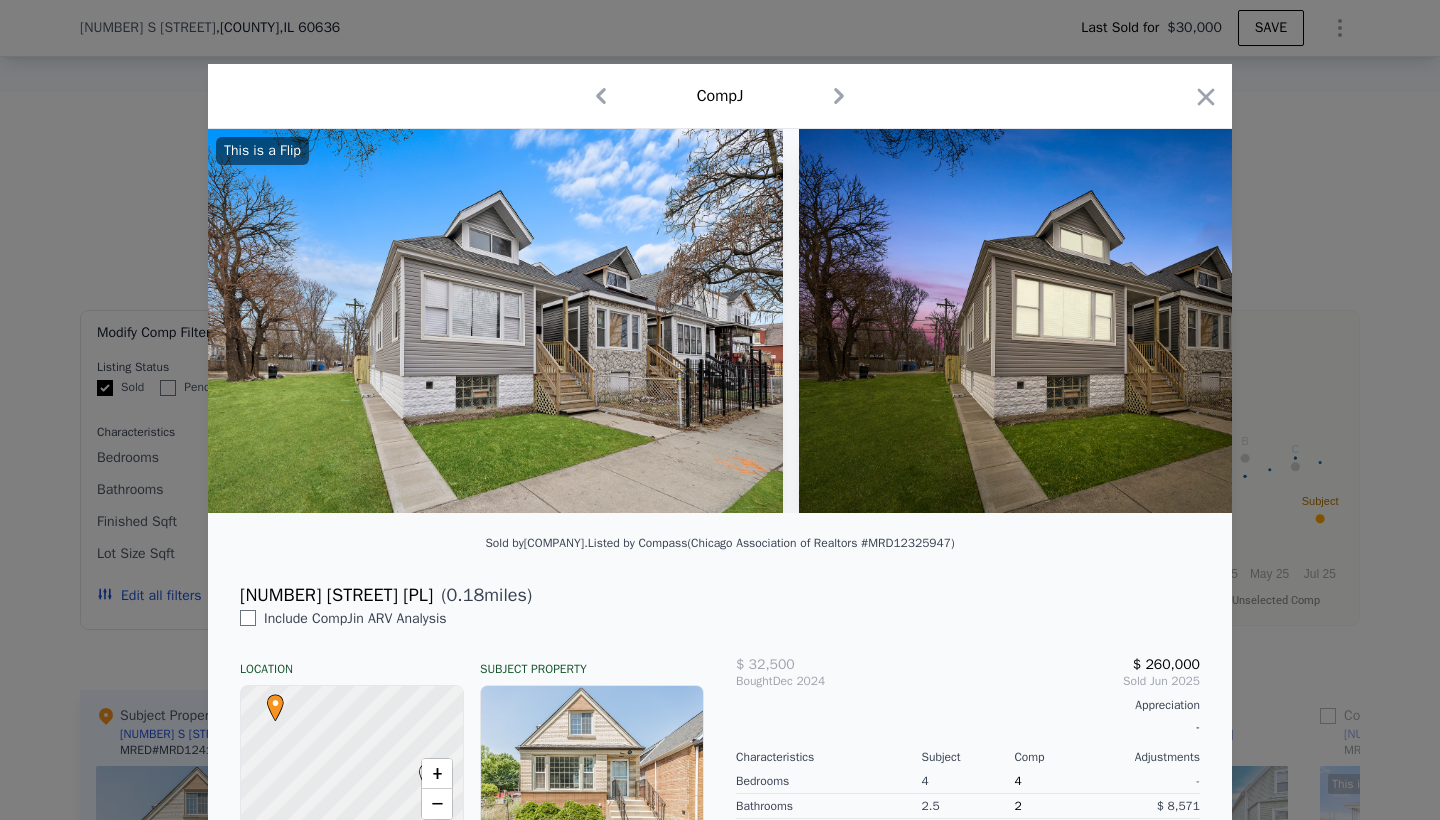 click 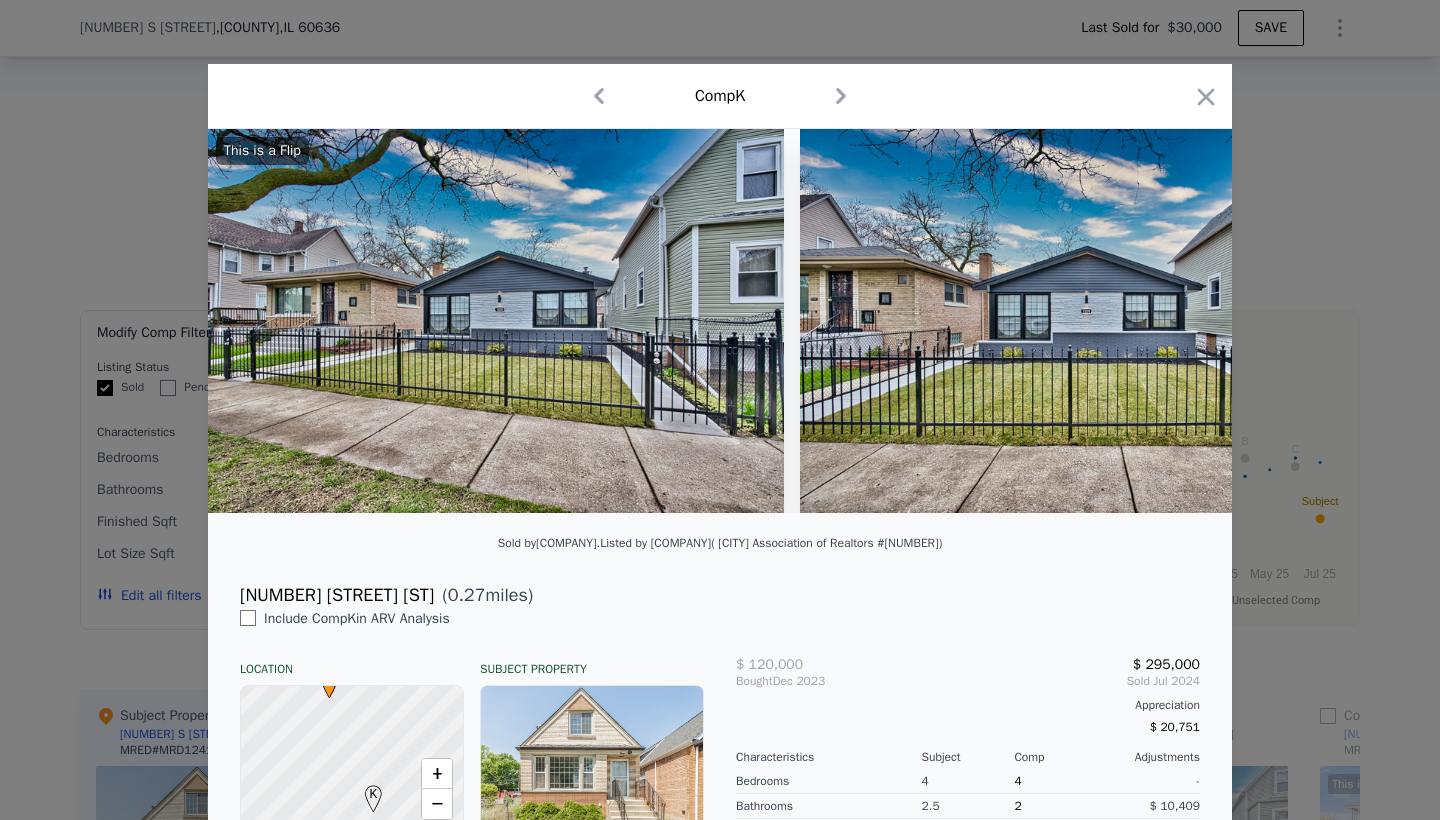 click 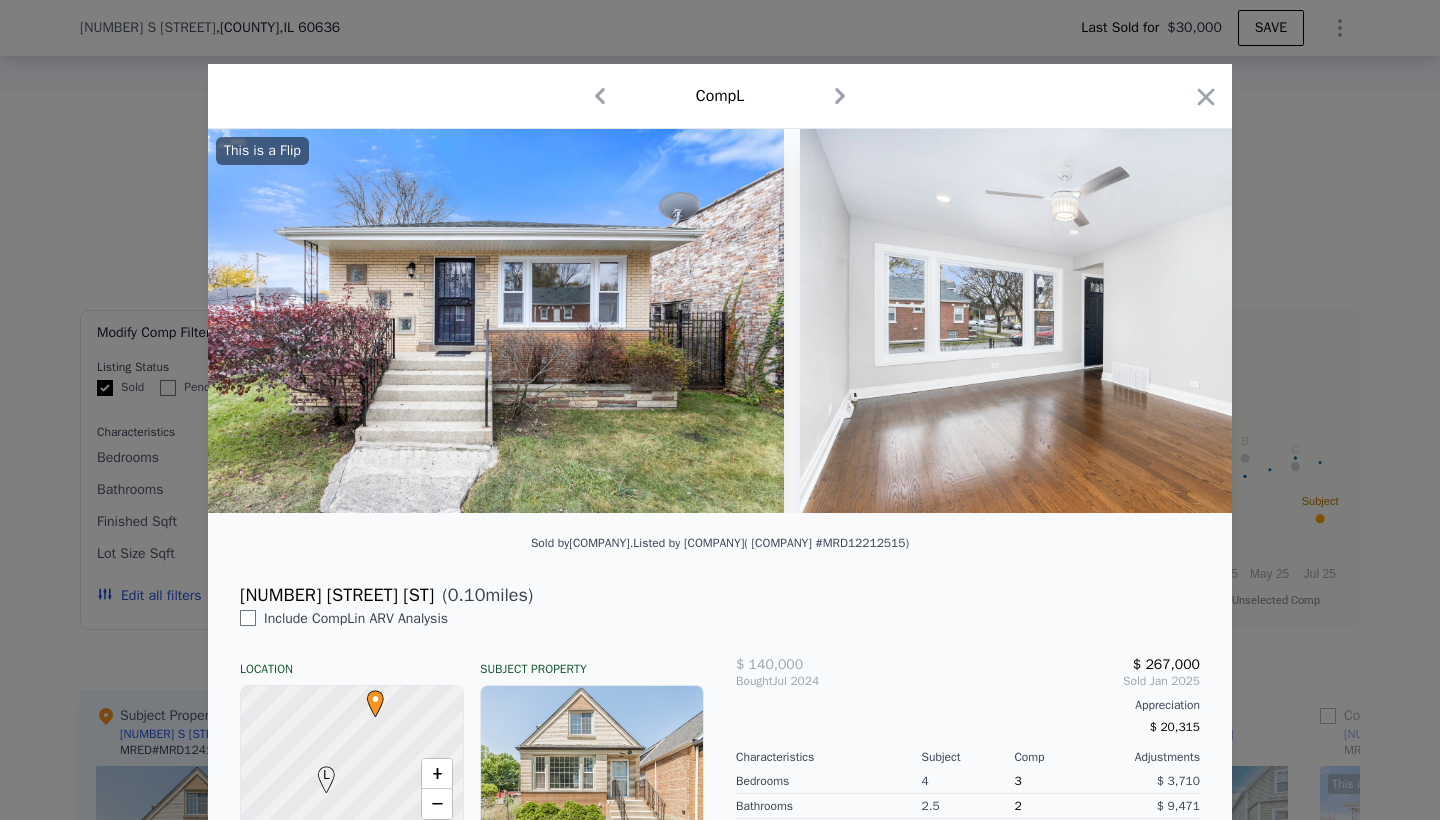click at bounding box center (248, 618) 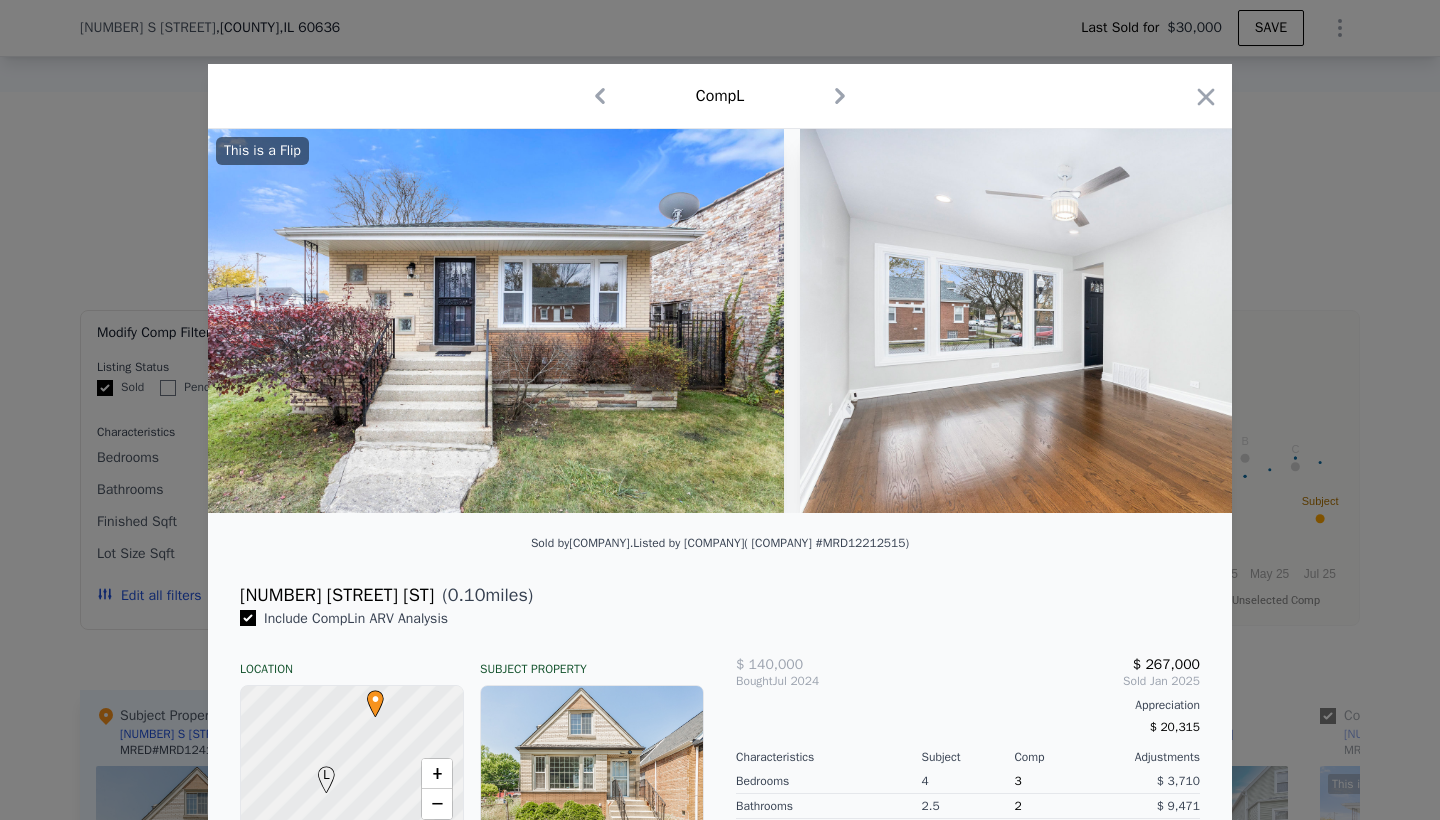 checkbox on "true" 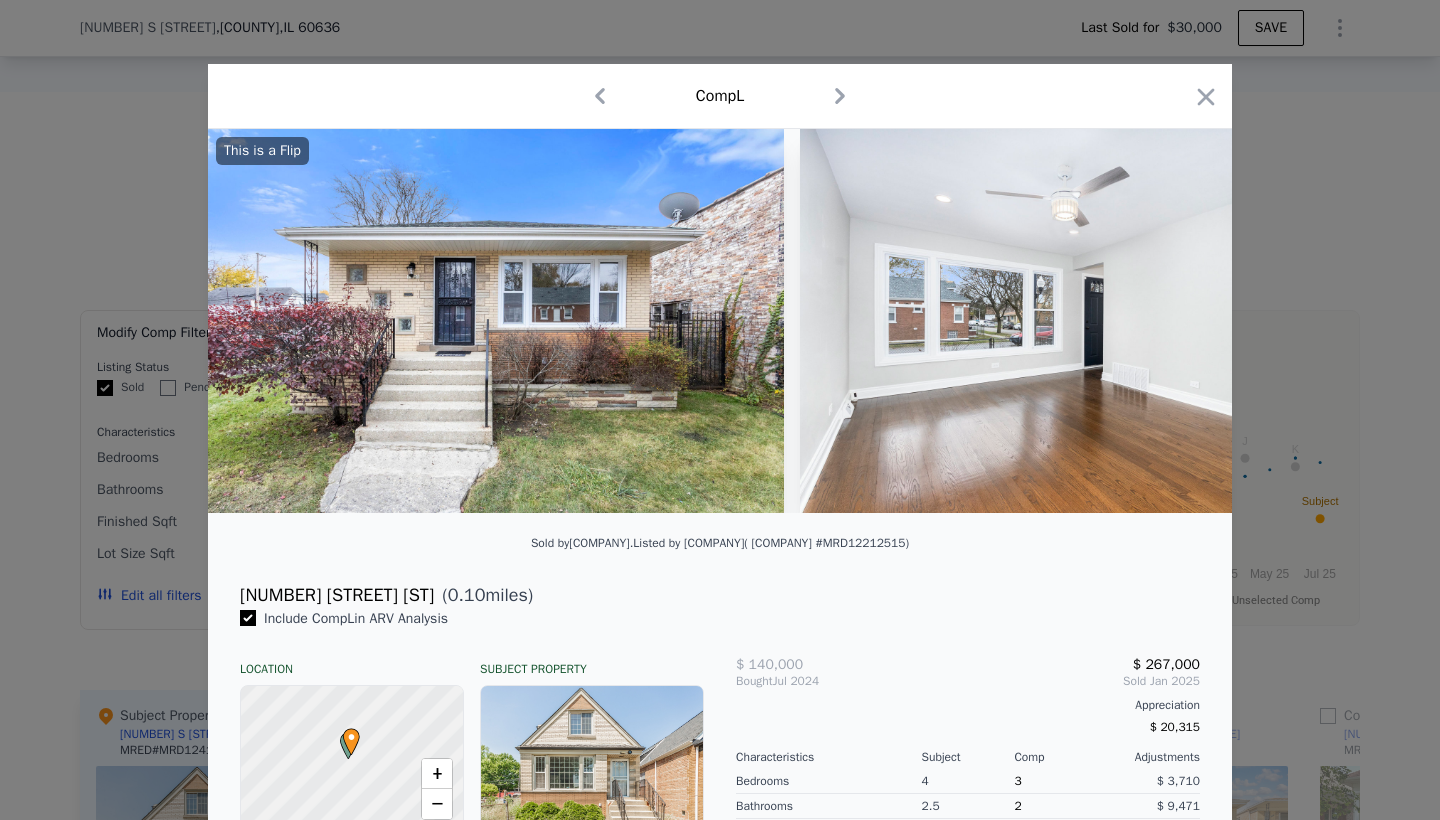 checkbox on "true" 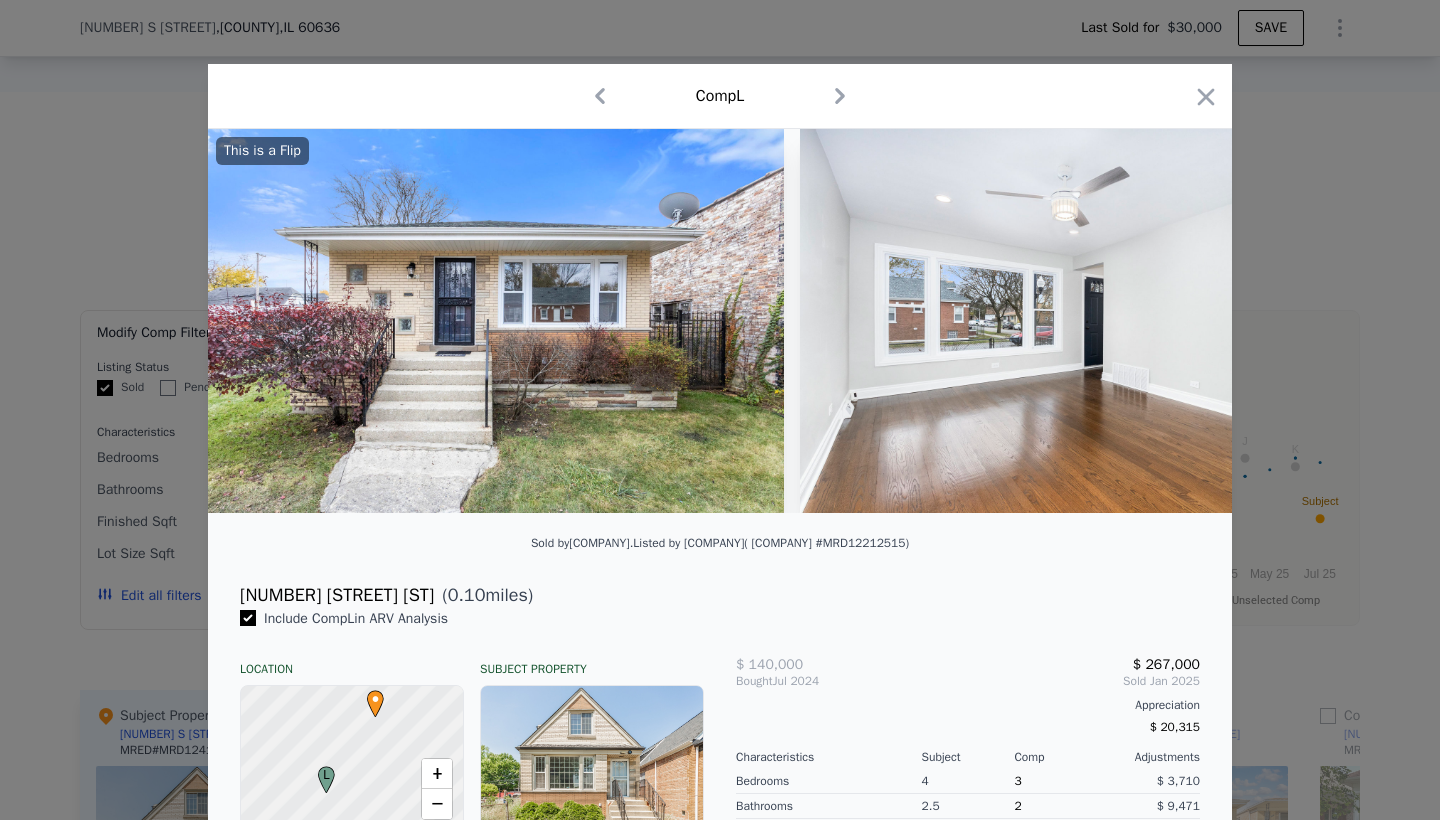 click 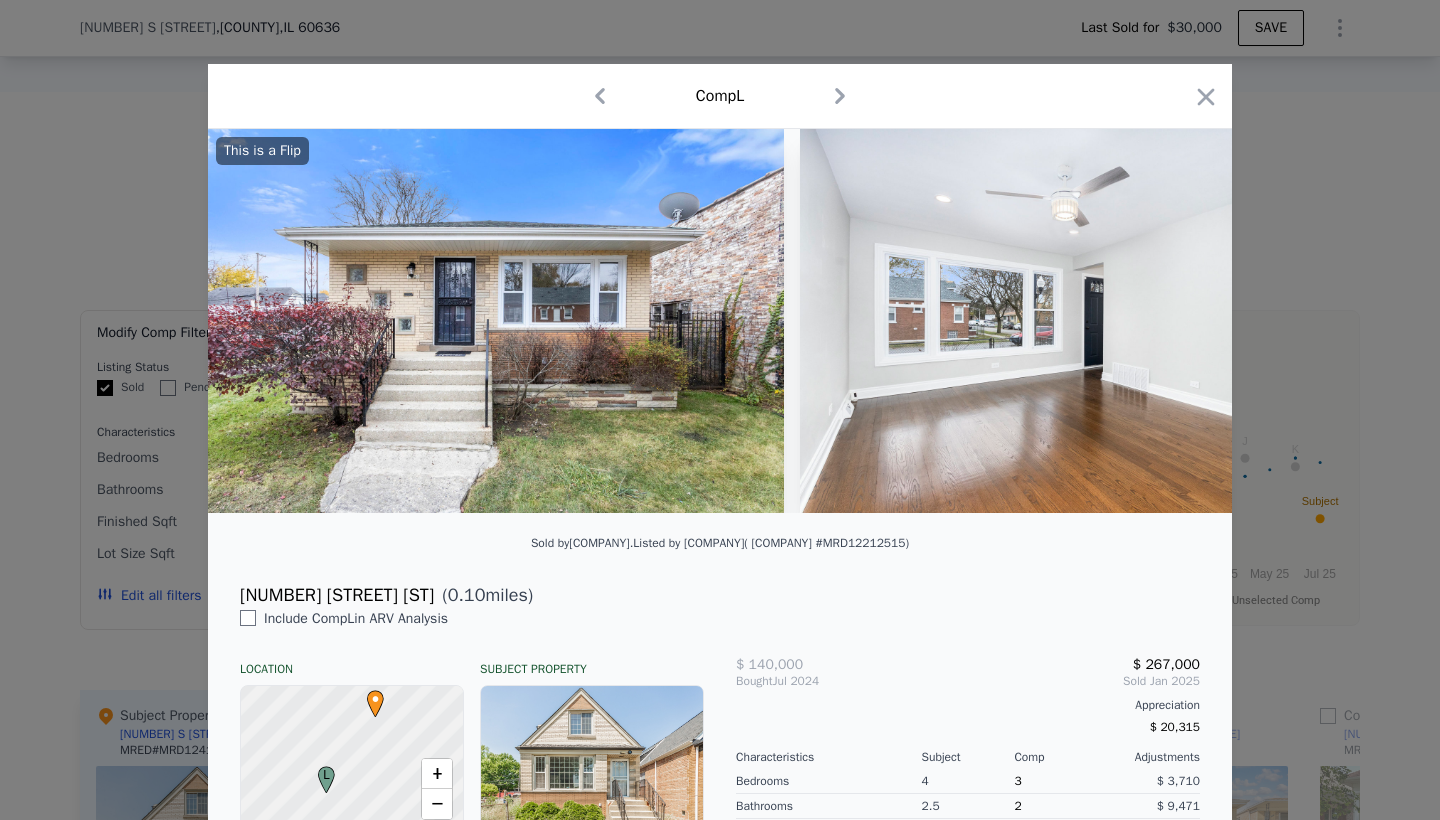 checkbox on "false" 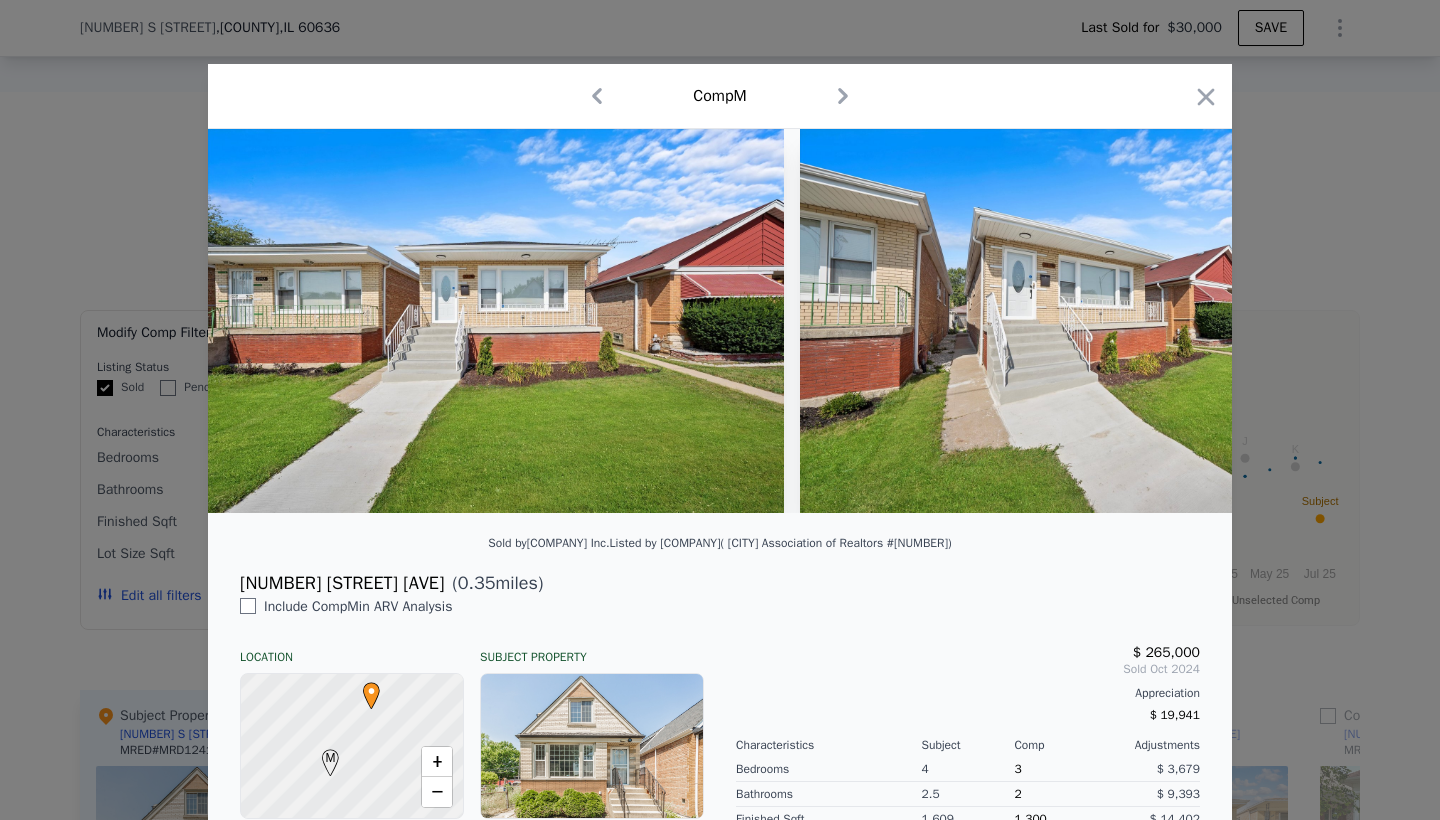 click 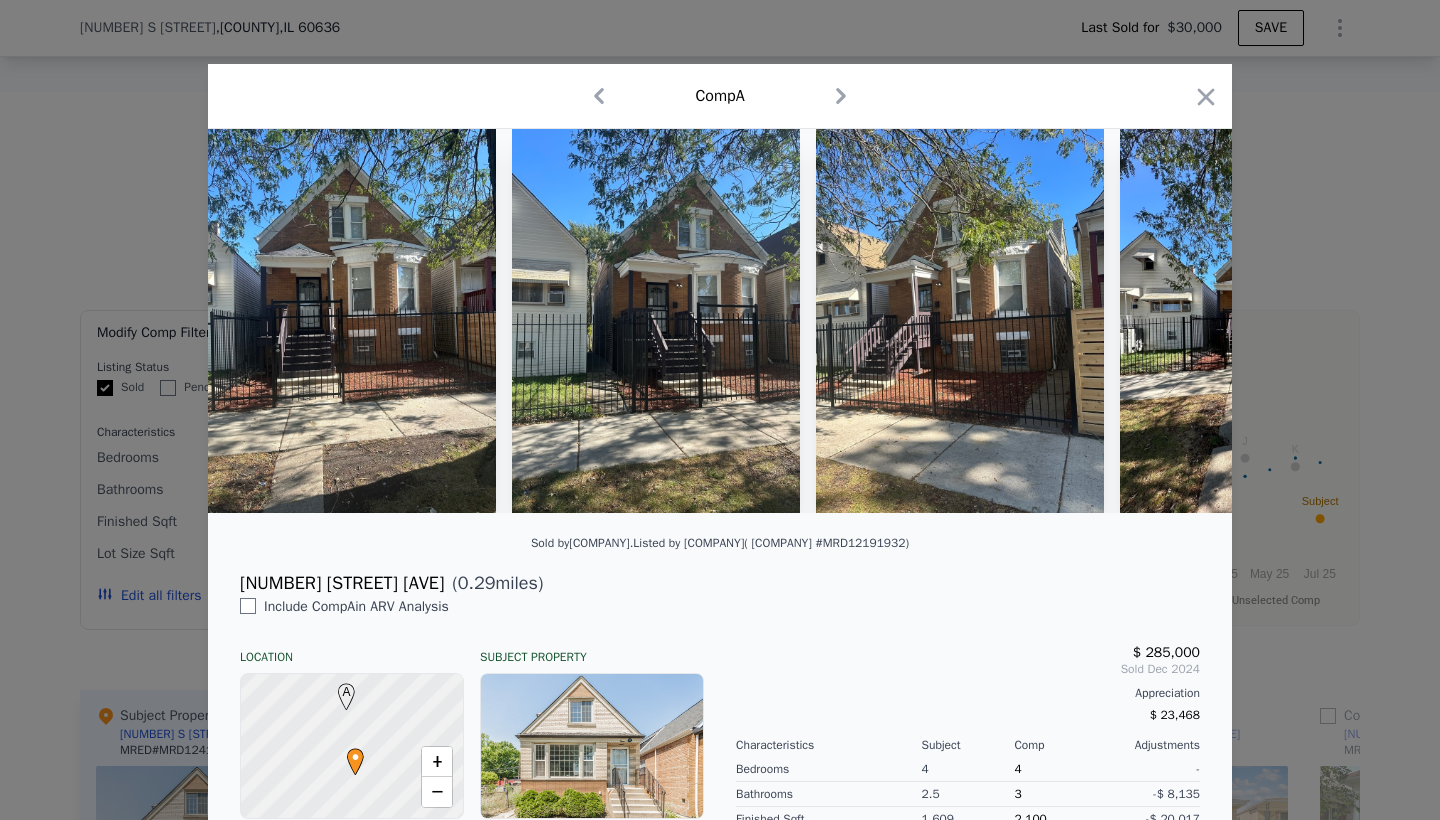 click 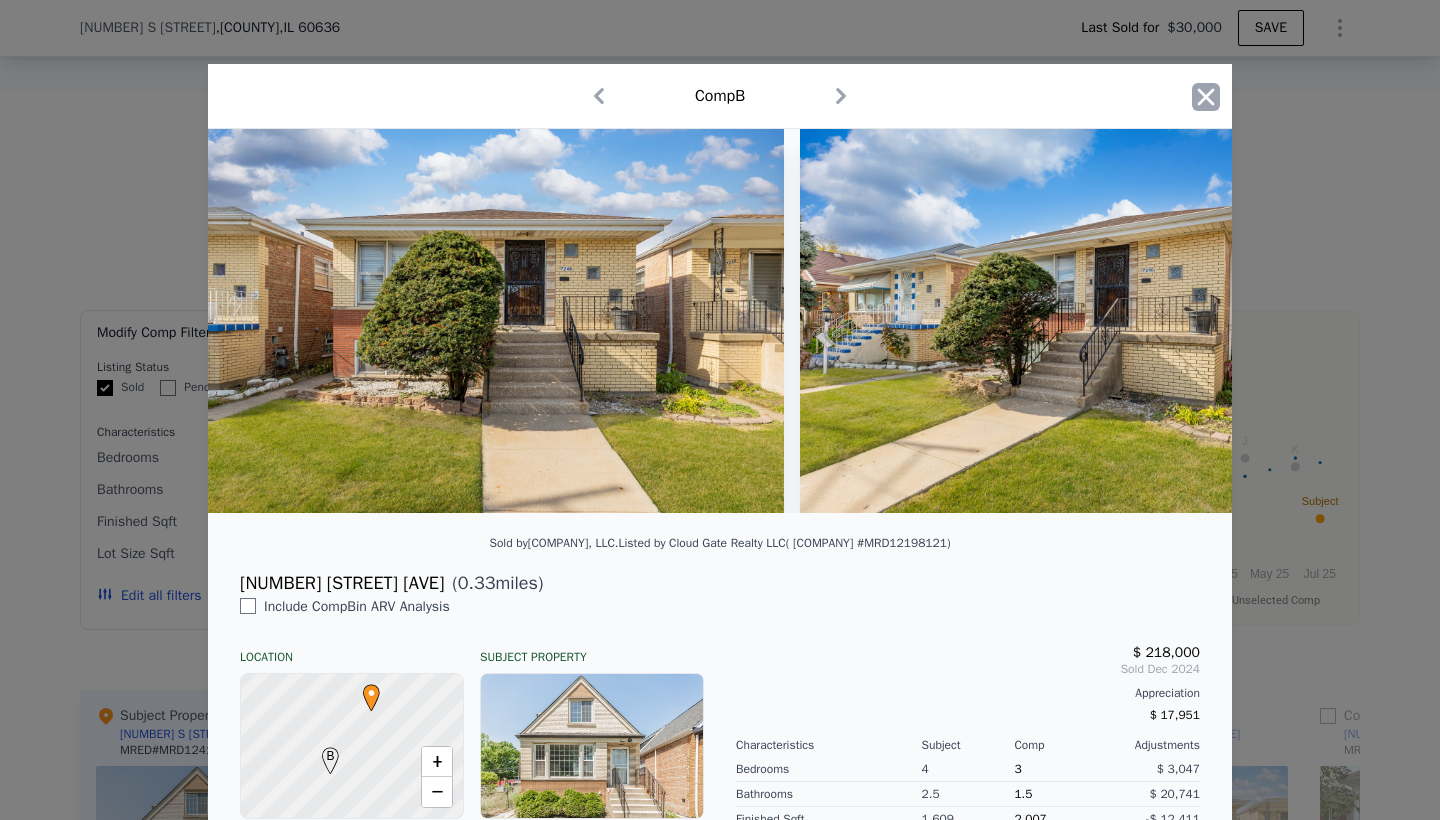 click 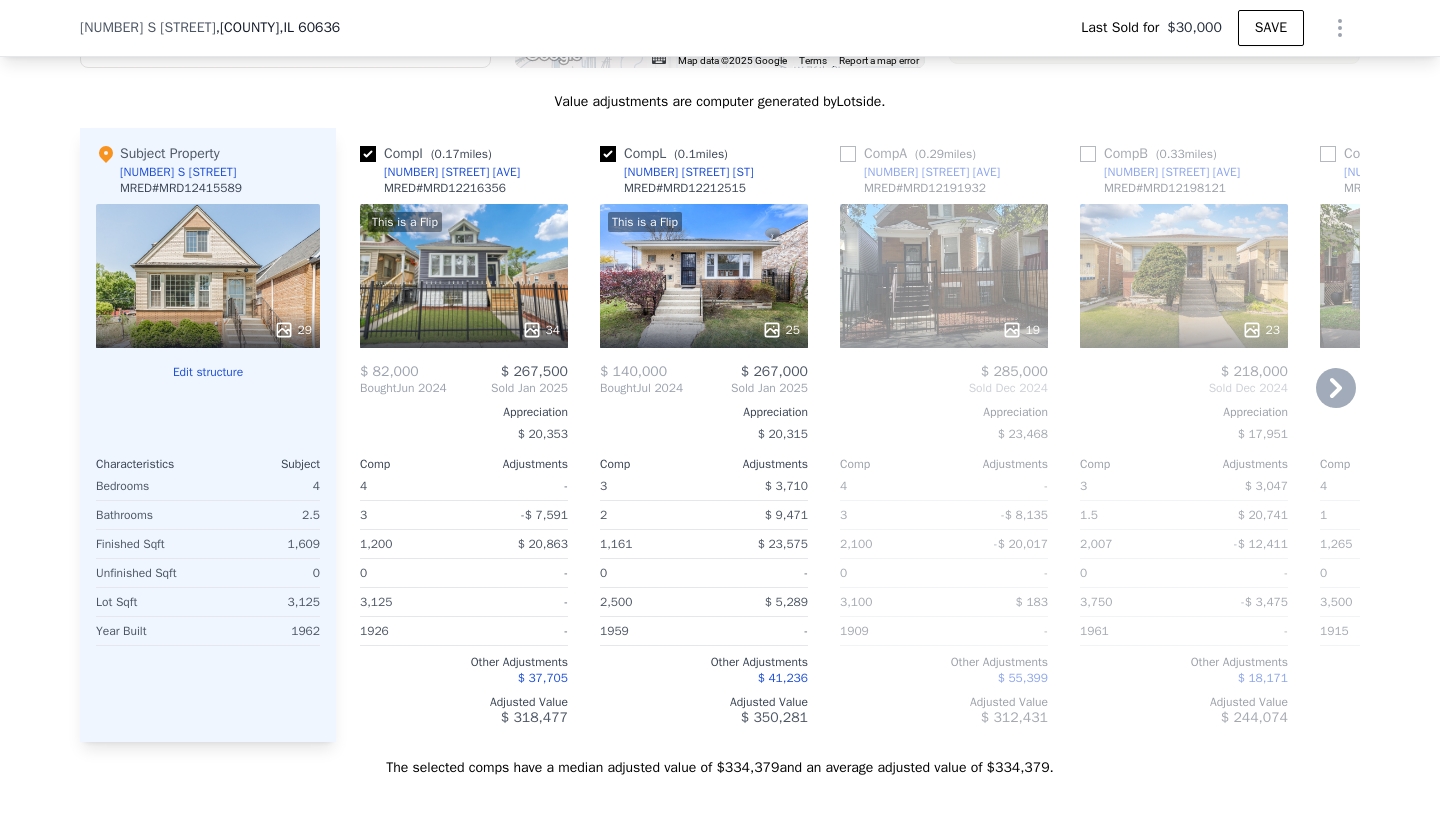 scroll, scrollTop: 2015, scrollLeft: 0, axis: vertical 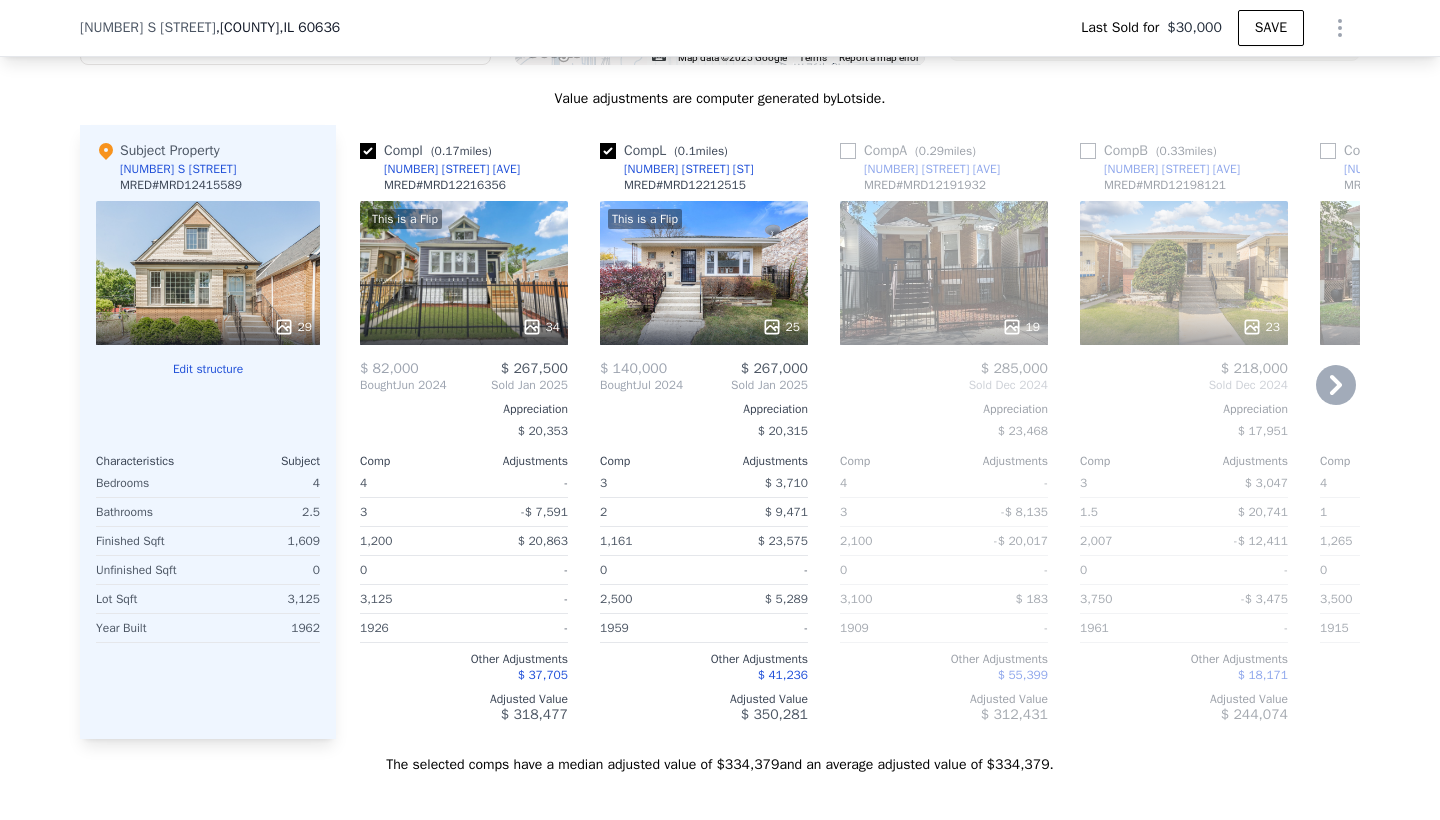 click at bounding box center (848, 151) 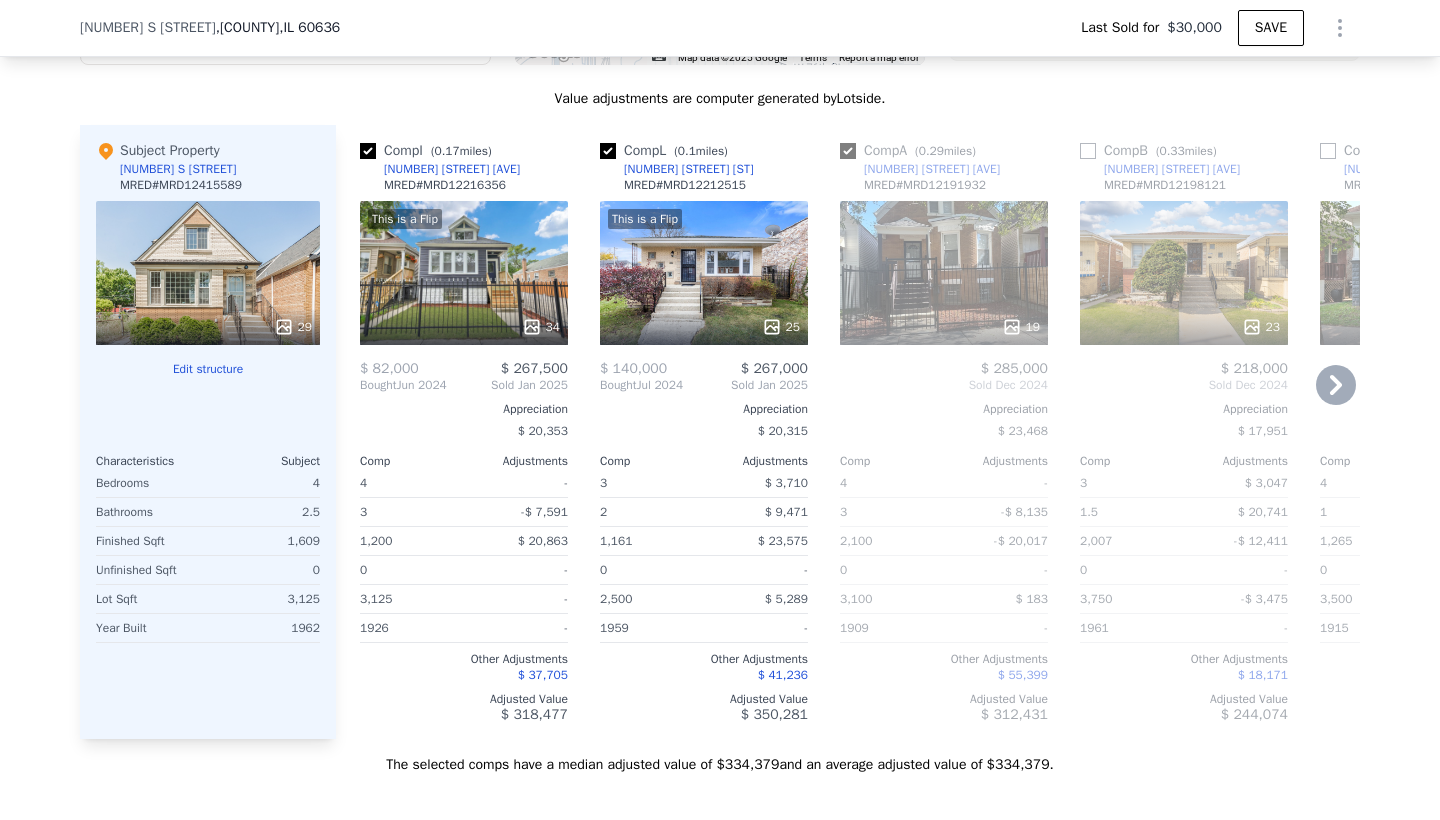 checkbox on "true" 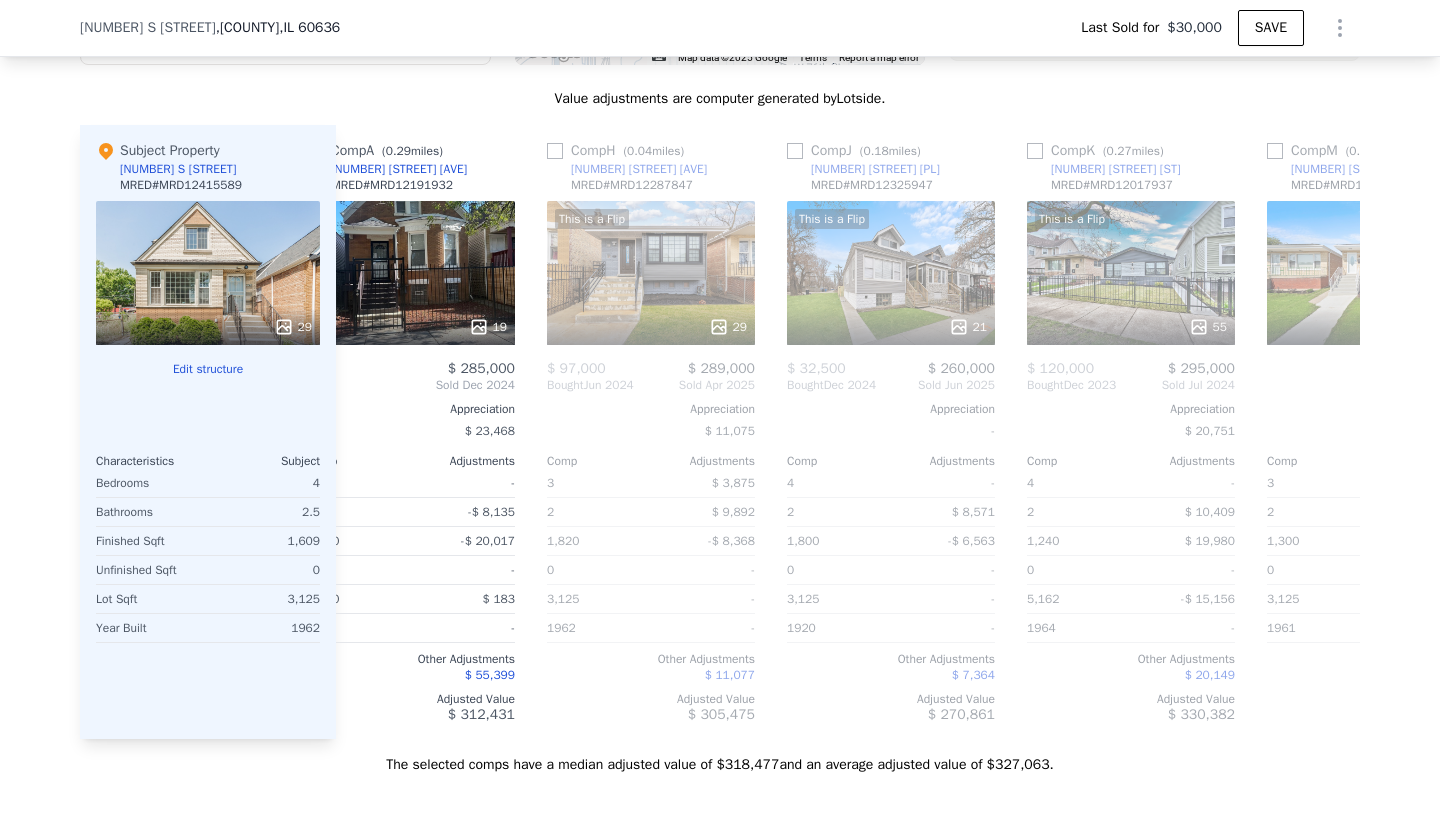 scroll, scrollTop: 0, scrollLeft: 544, axis: horizontal 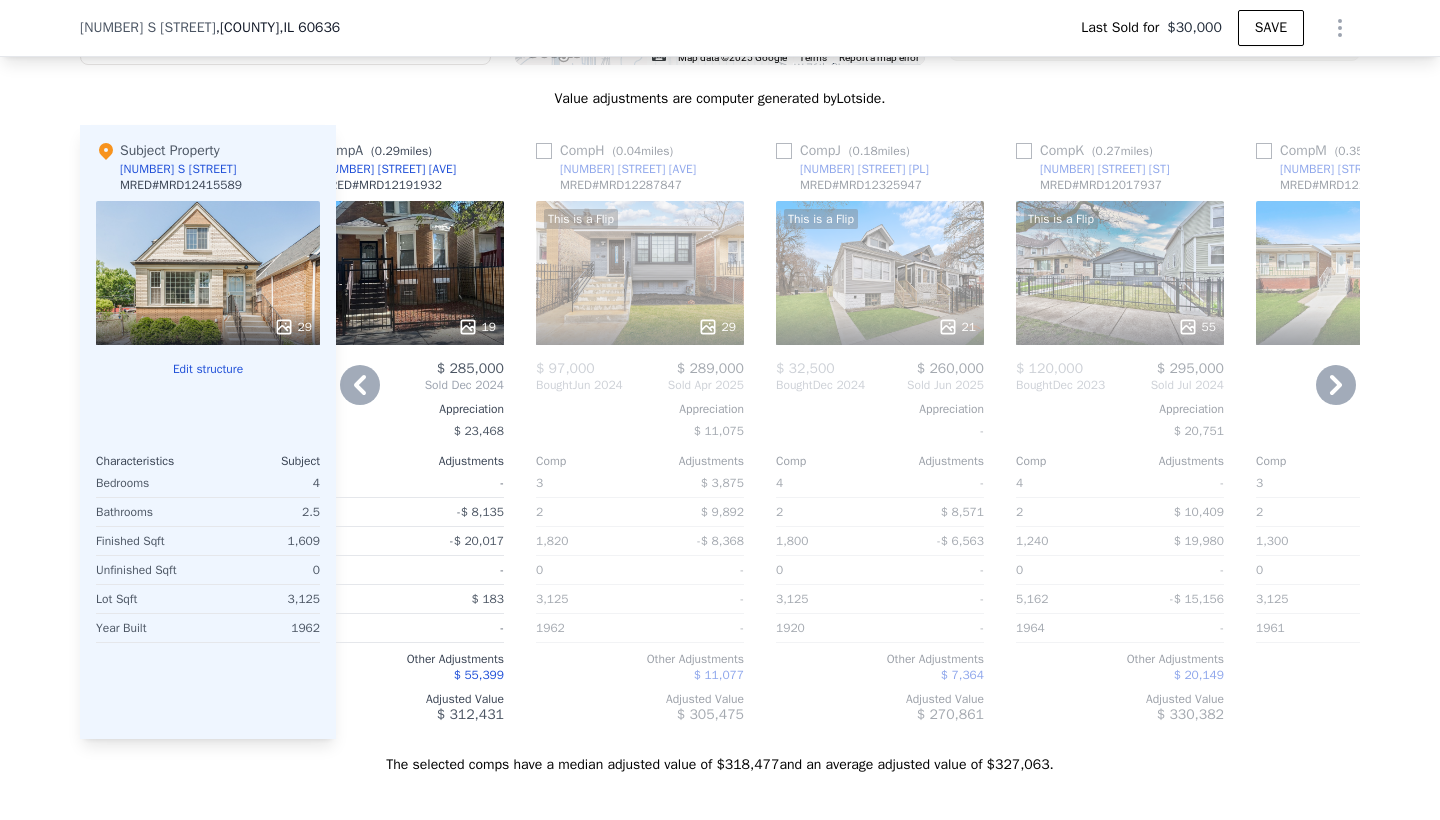 click at bounding box center [1024, 151] 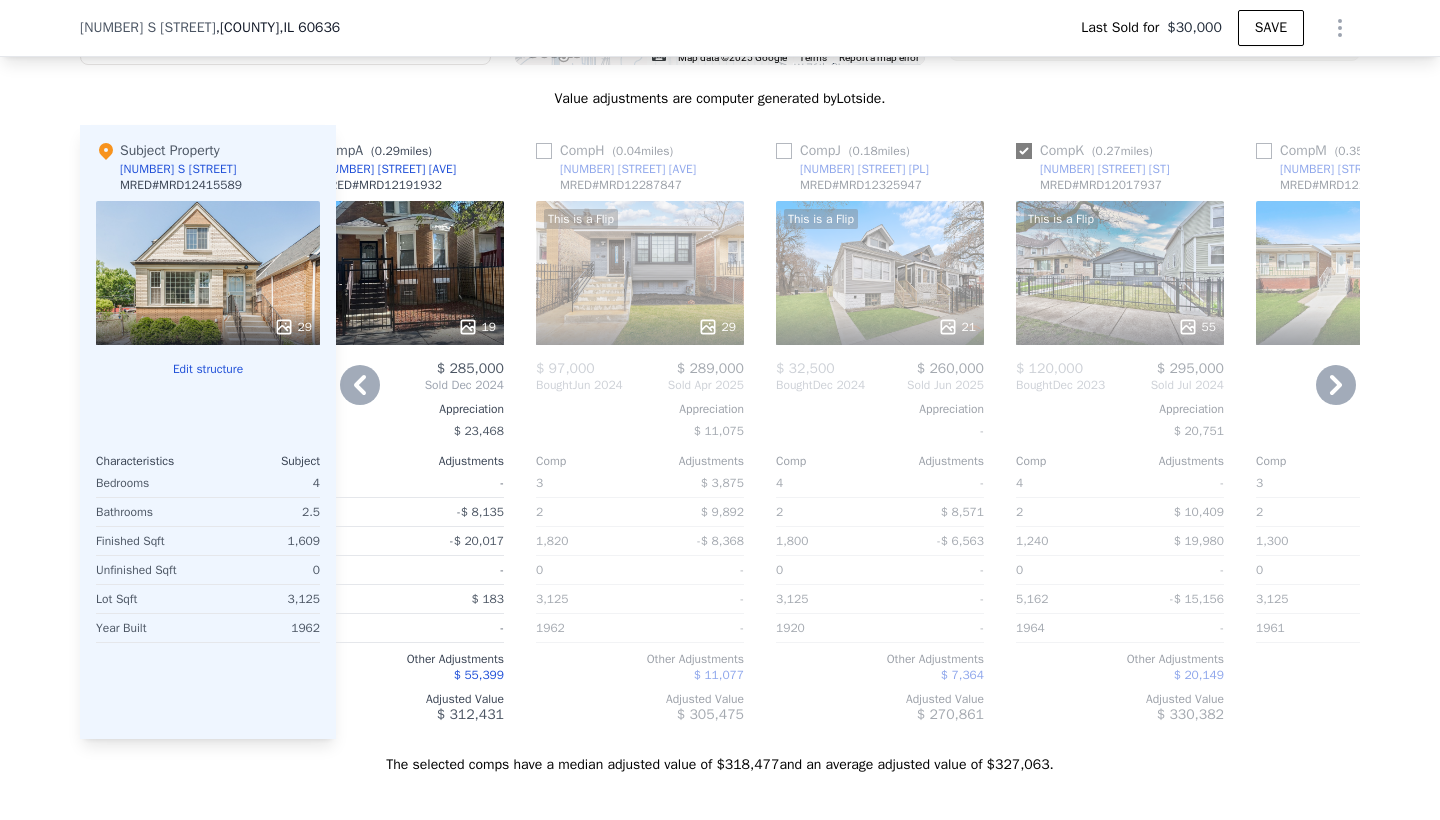 checkbox on "true" 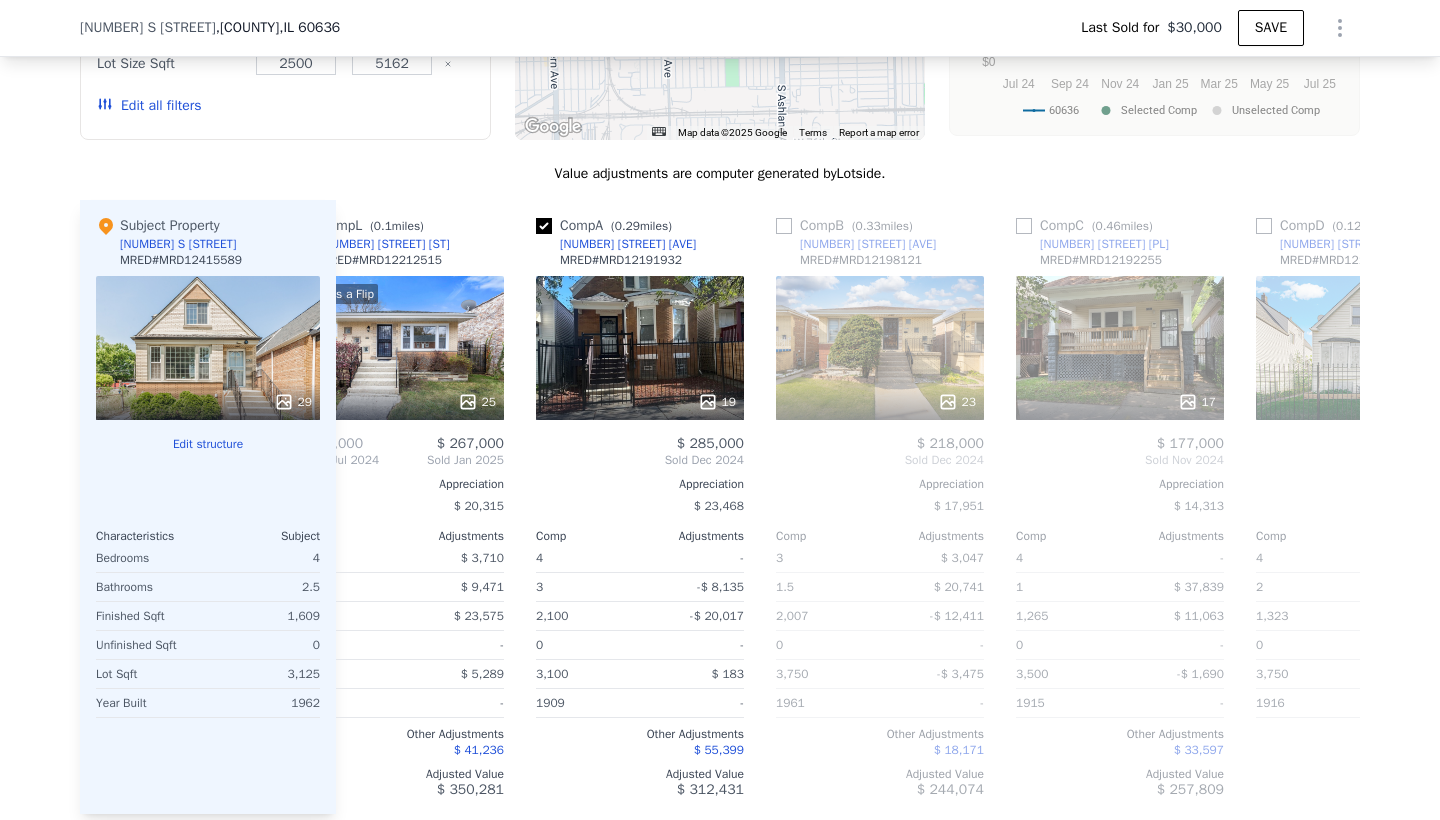 scroll, scrollTop: 1962, scrollLeft: 0, axis: vertical 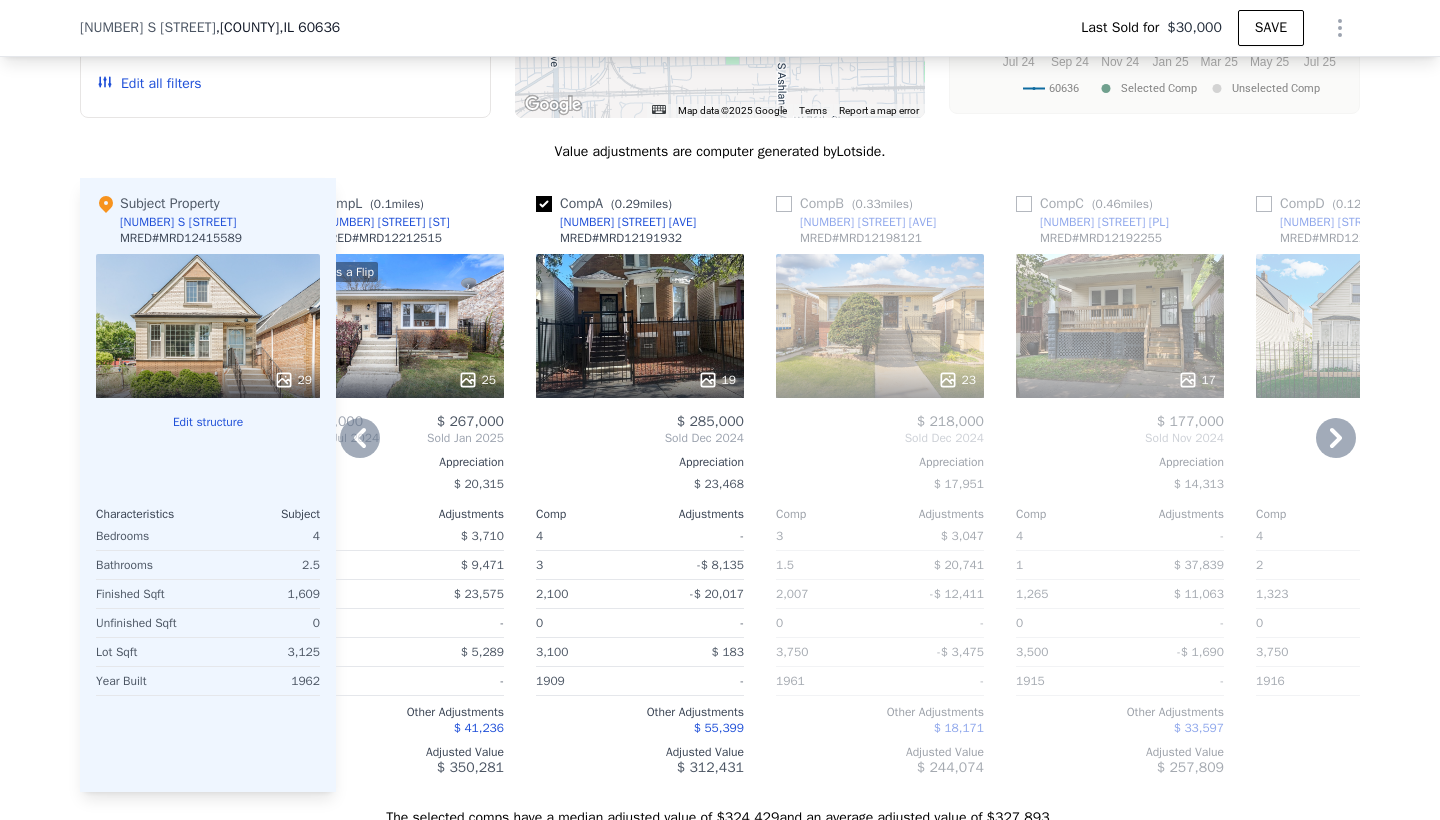 click at bounding box center (544, 204) 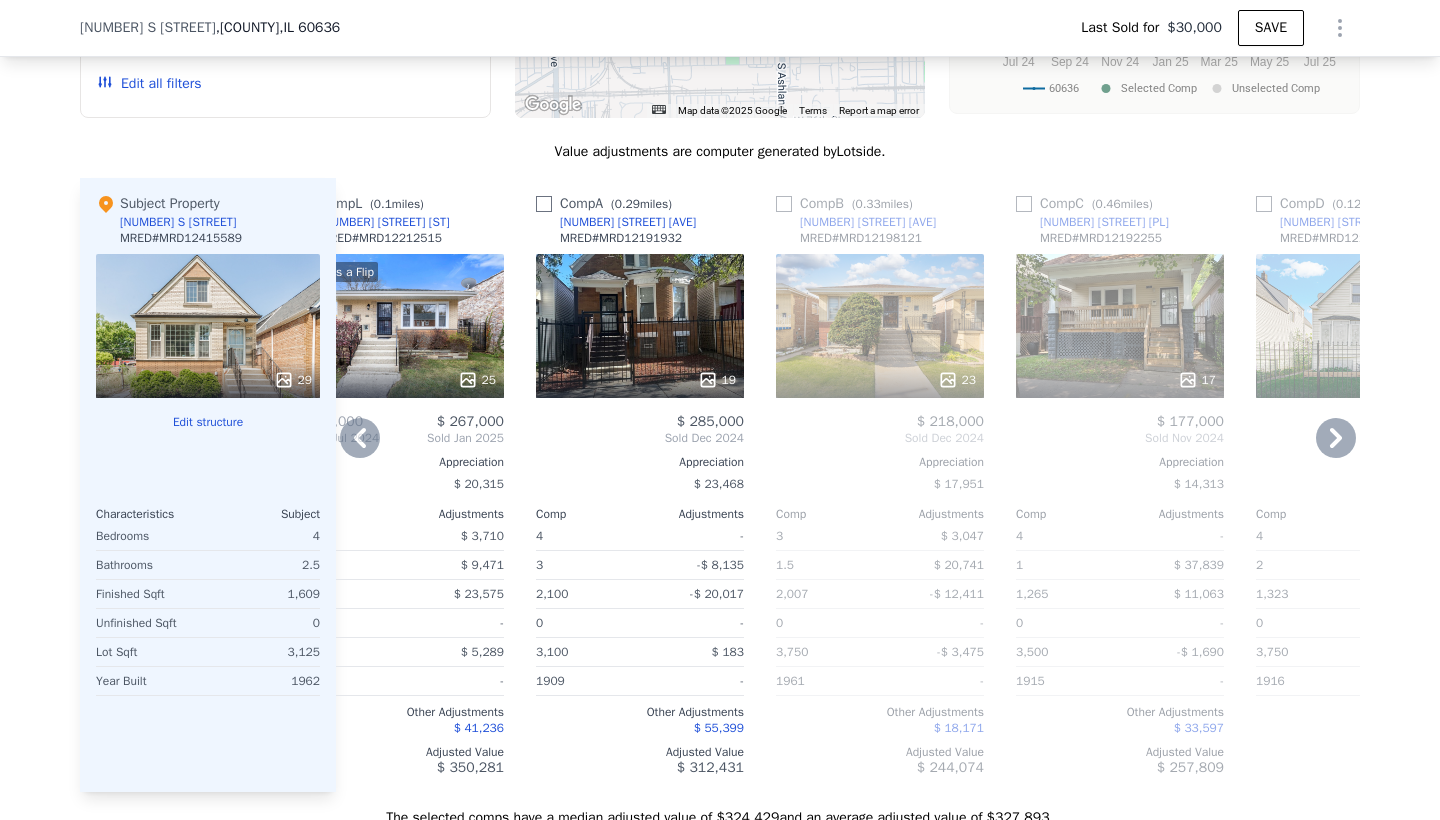 checkbox on "false" 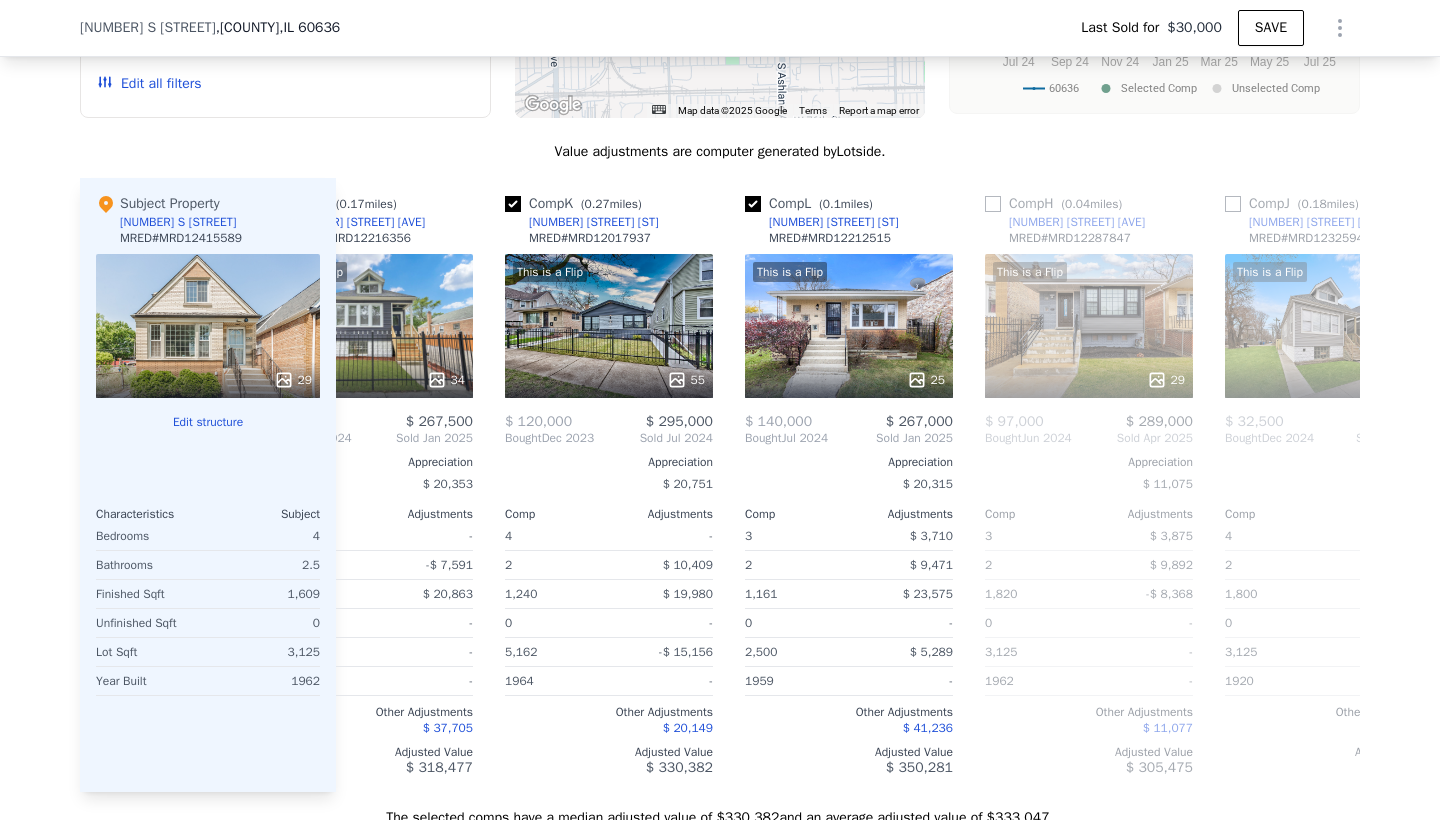 scroll, scrollTop: 0, scrollLeft: 93, axis: horizontal 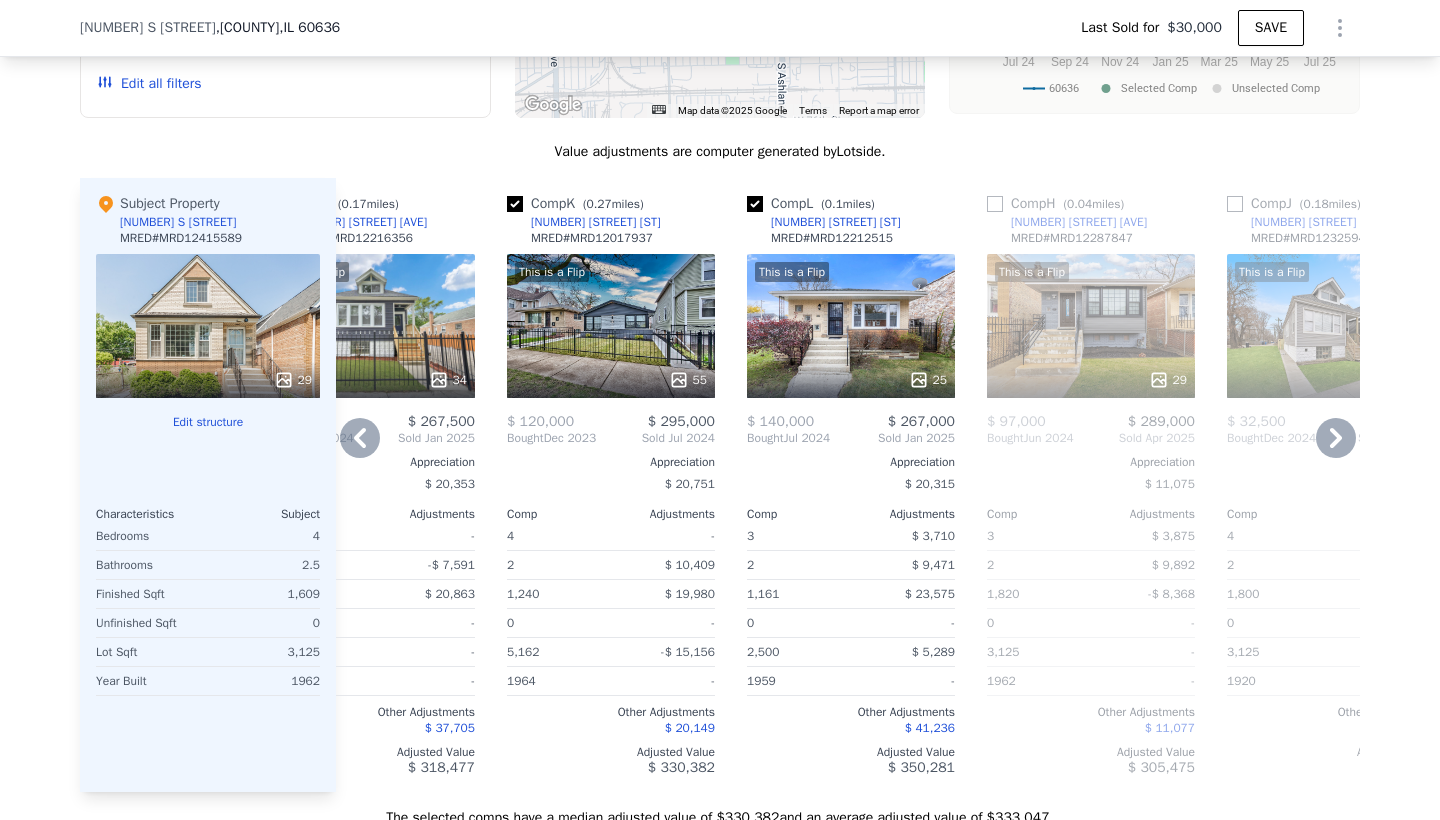 click at bounding box center [515, 204] 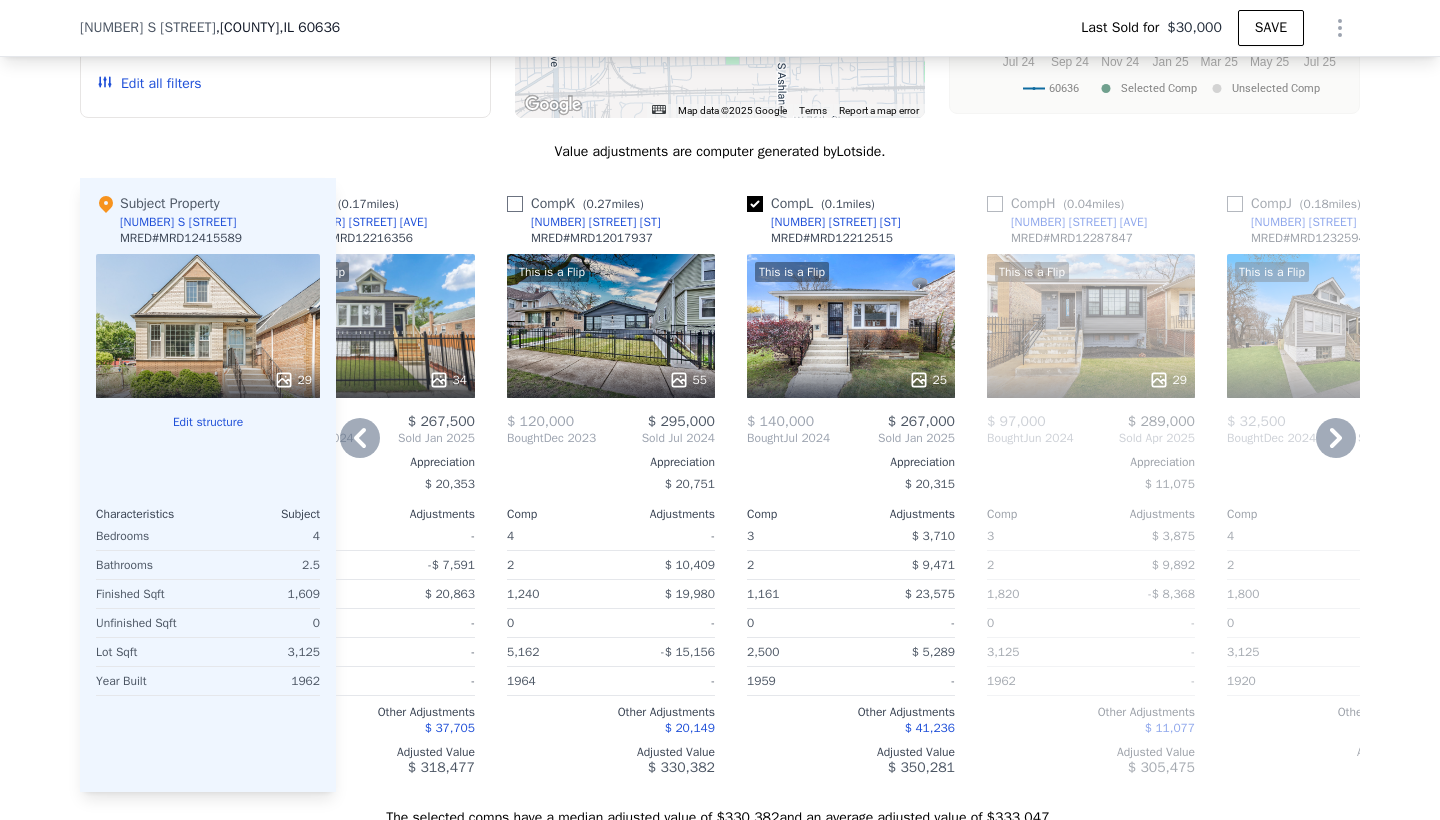 checkbox on "false" 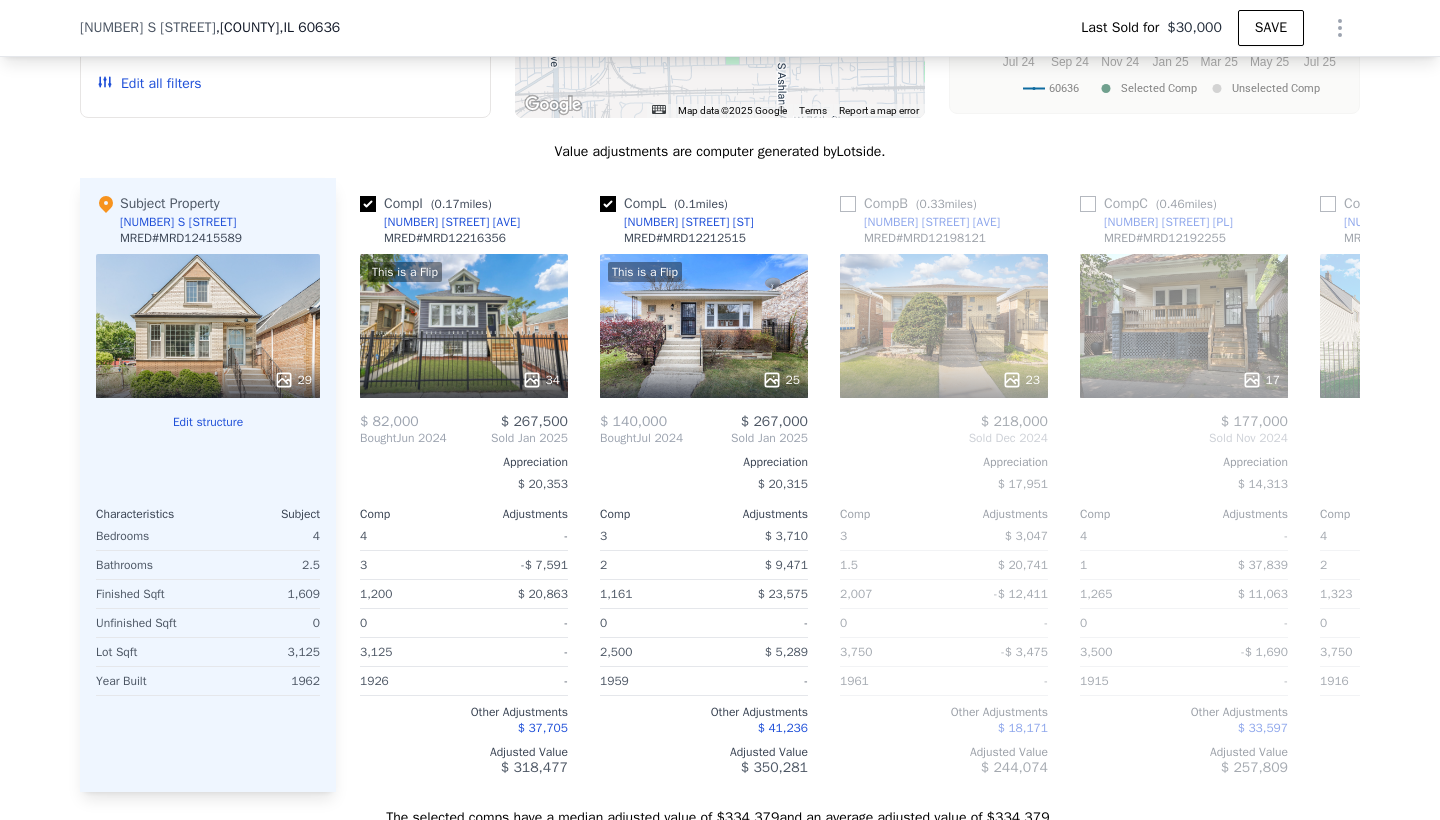 scroll, scrollTop: 0, scrollLeft: 0, axis: both 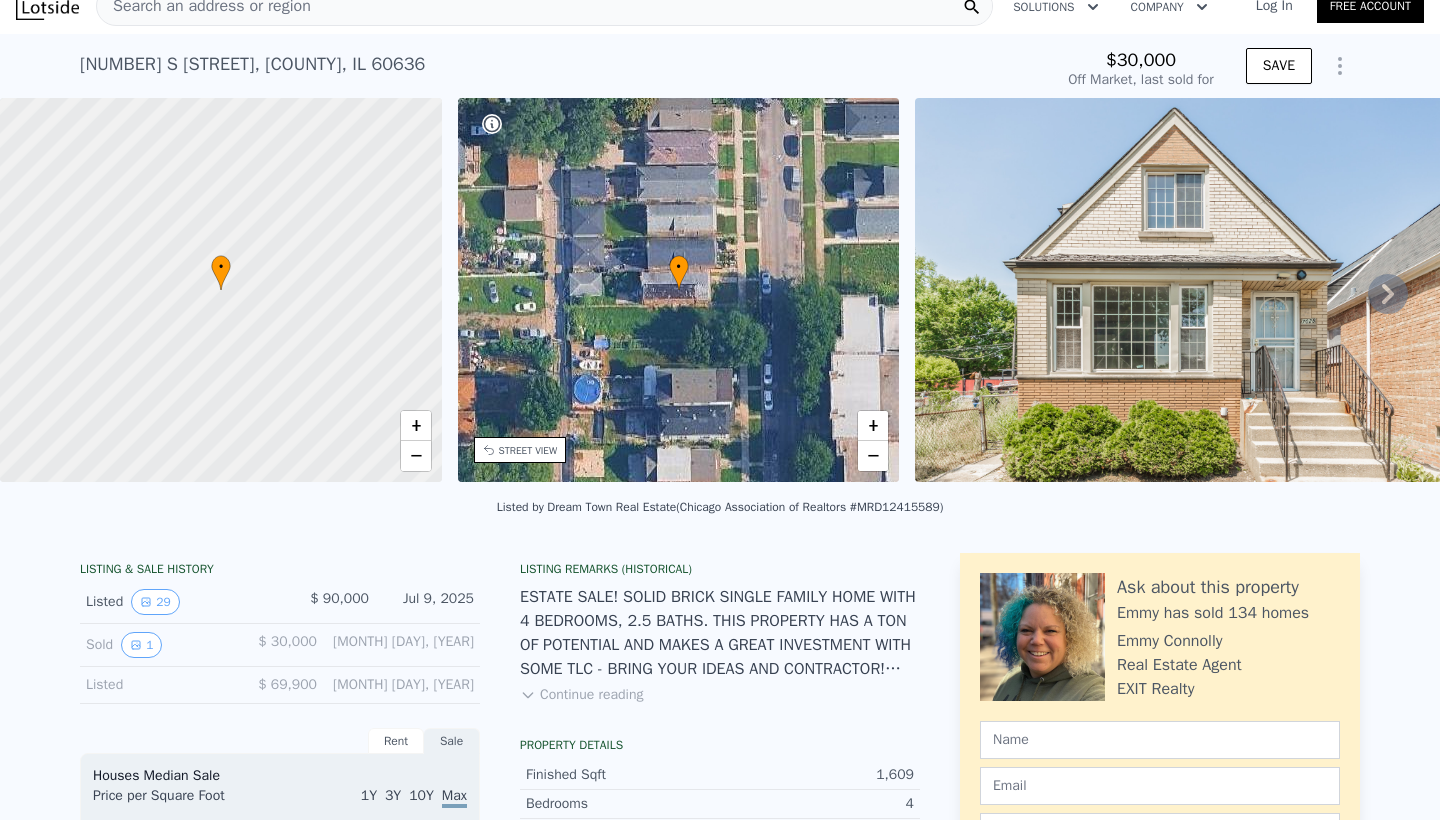 checkbox on "true" 